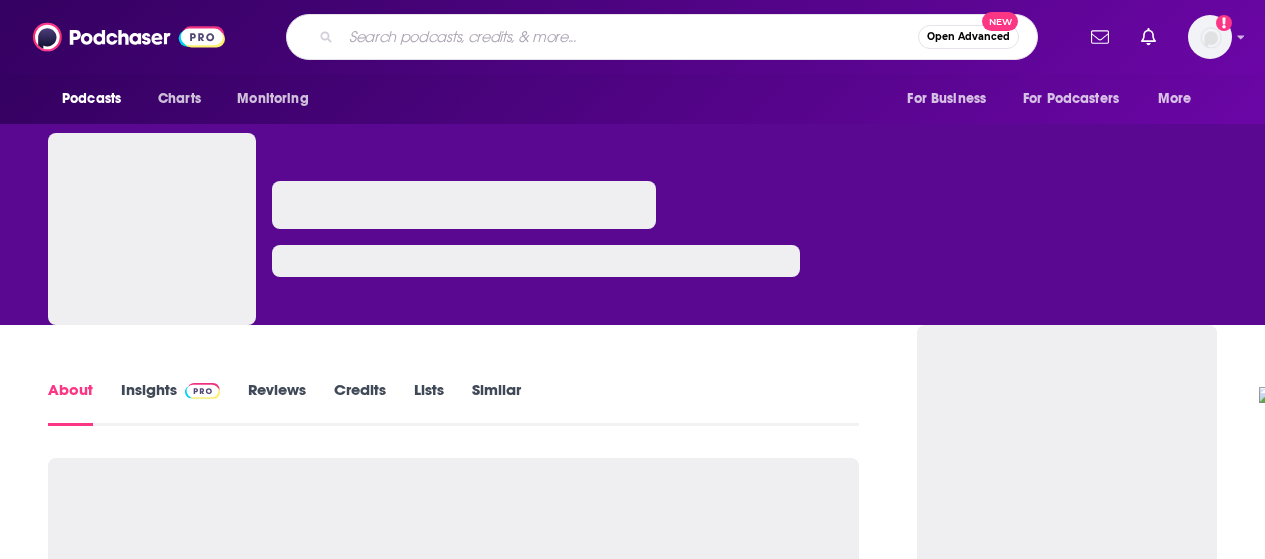 scroll, scrollTop: 0, scrollLeft: 0, axis: both 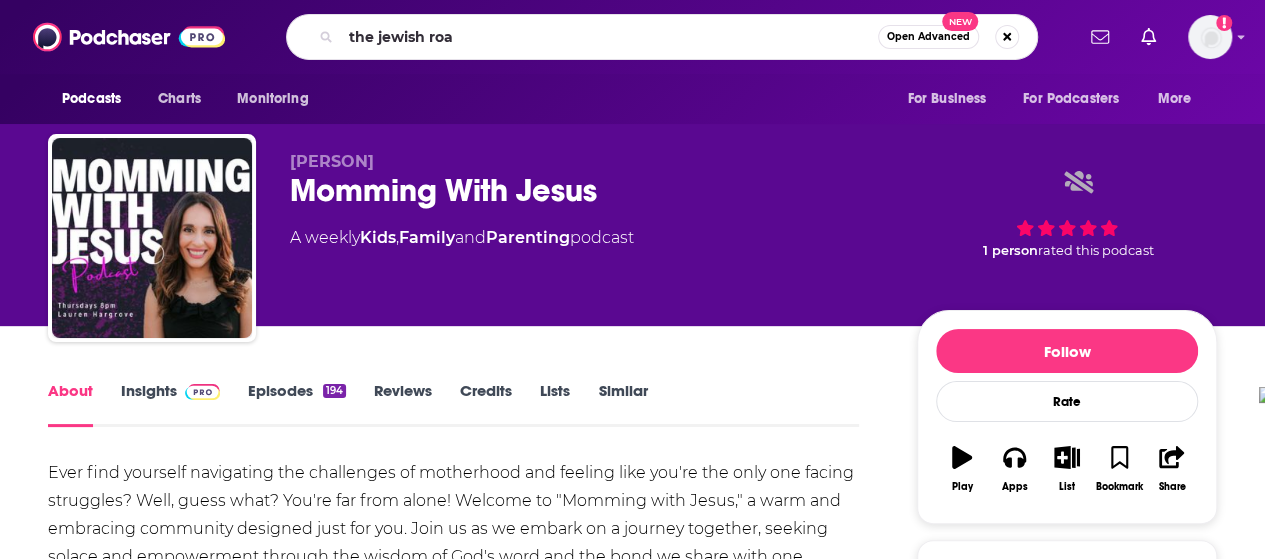 type on "the jewish road" 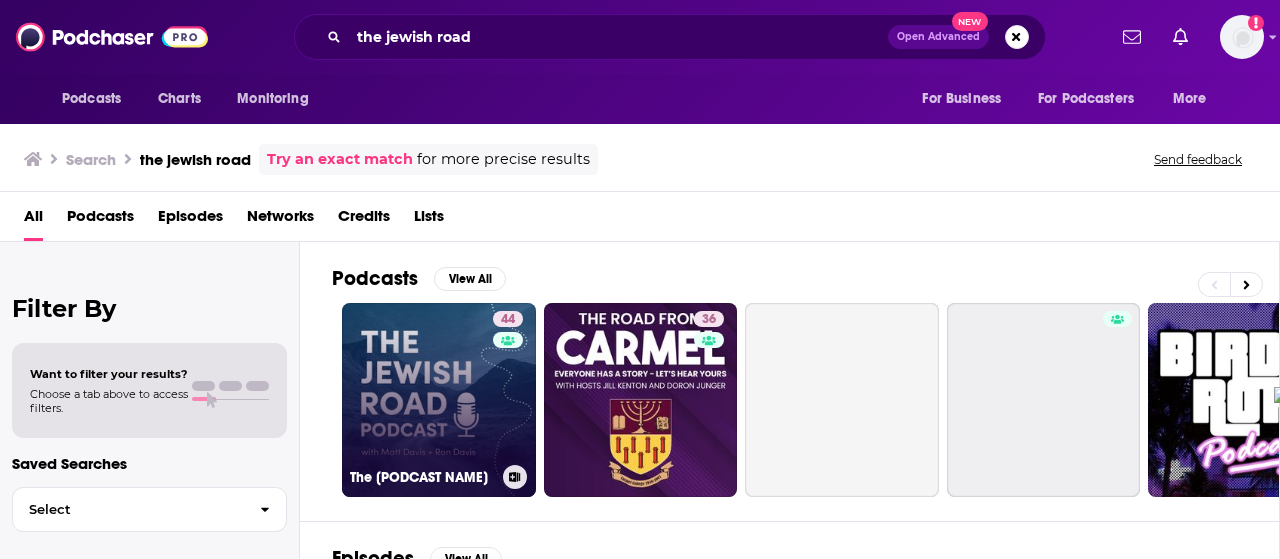 click on "[NUMBER] [PERSON]" at bounding box center (439, 400) 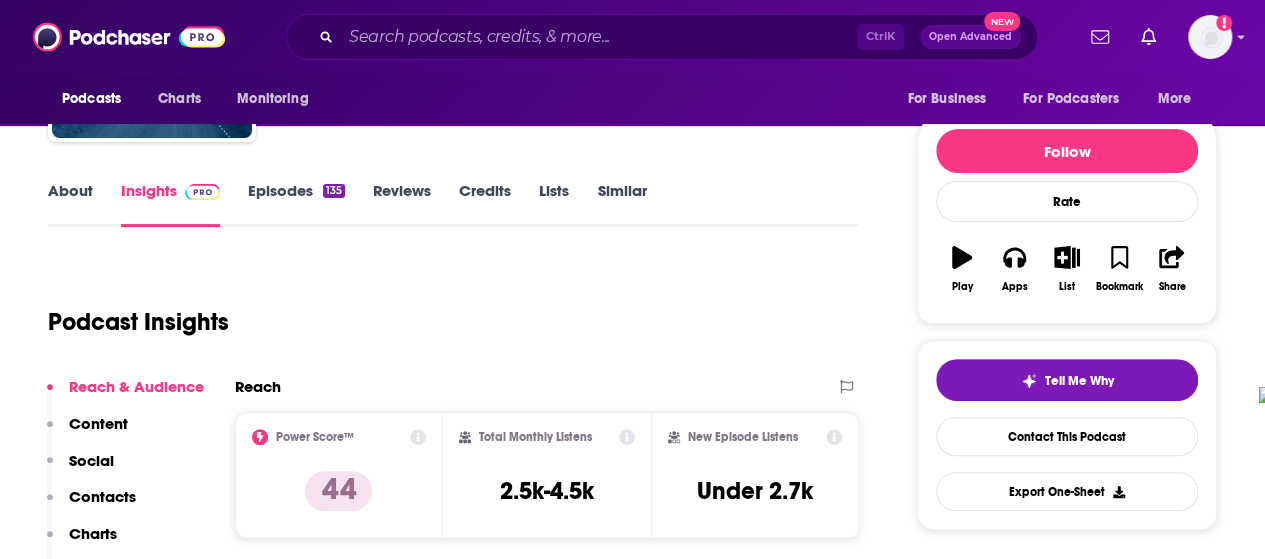 scroll, scrollTop: 100, scrollLeft: 0, axis: vertical 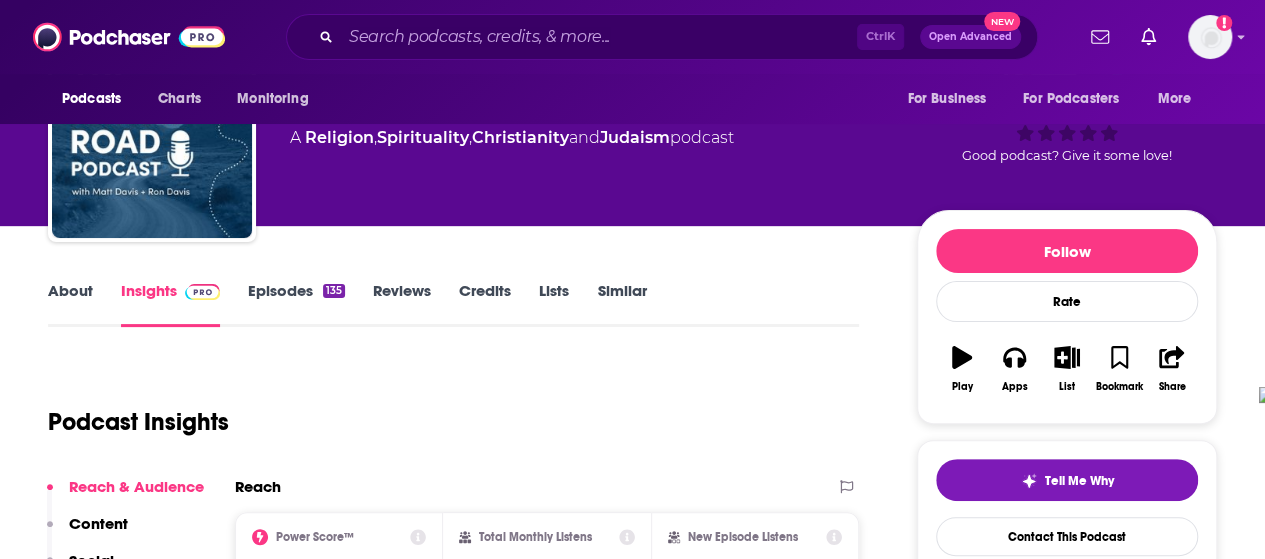 click on "About" at bounding box center [70, 304] 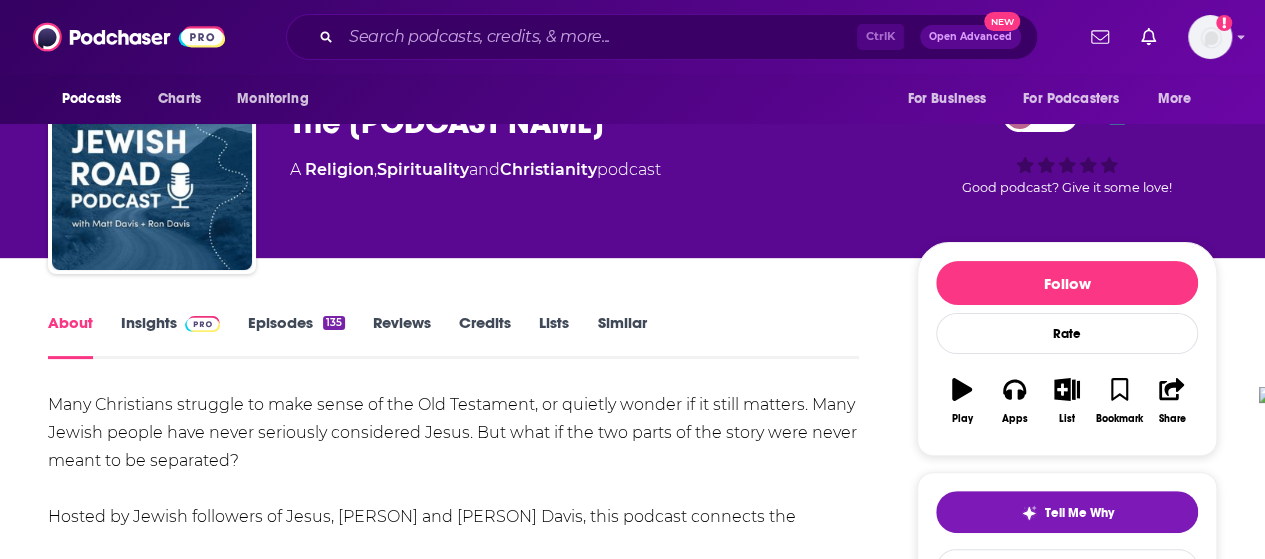 scroll, scrollTop: 100, scrollLeft: 0, axis: vertical 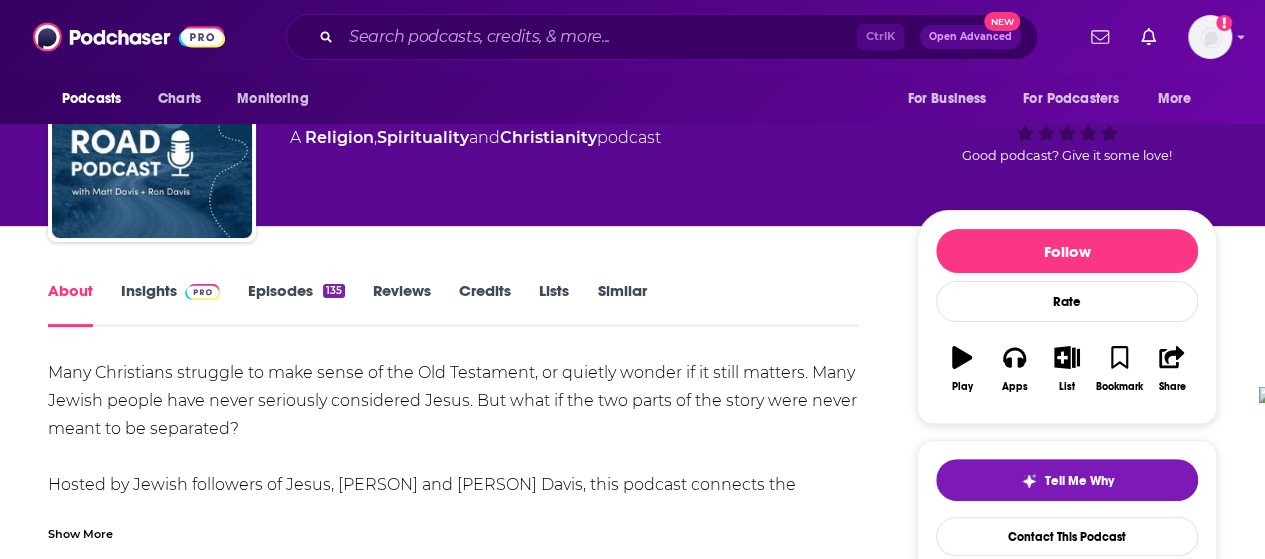 click on "Show More" at bounding box center (80, 532) 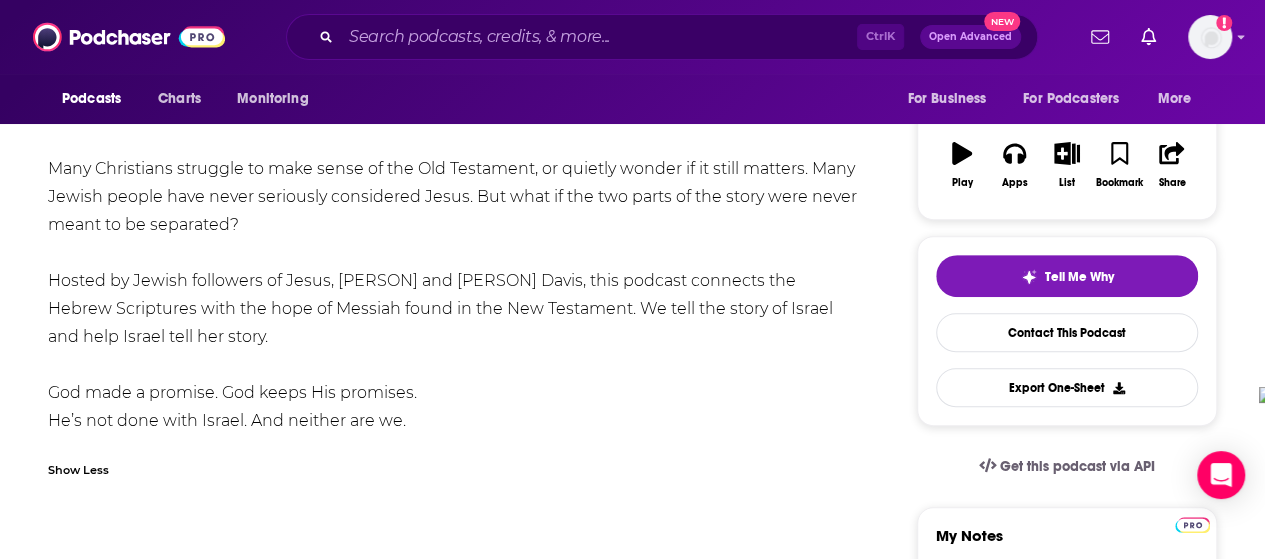 scroll, scrollTop: 0, scrollLeft: 0, axis: both 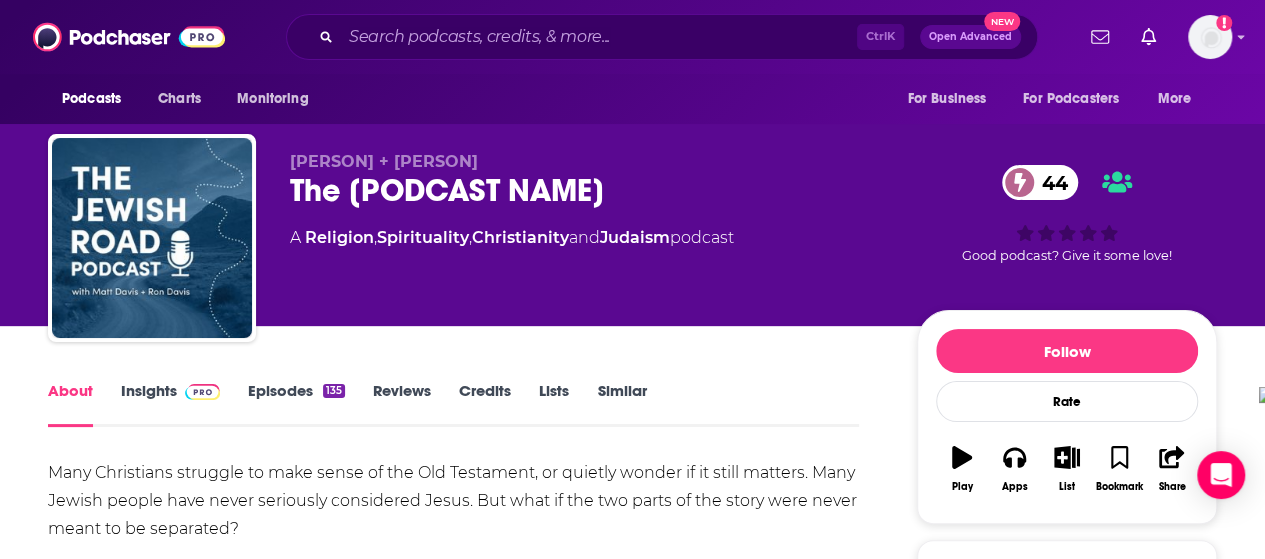 click on "Insights" at bounding box center [170, 404] 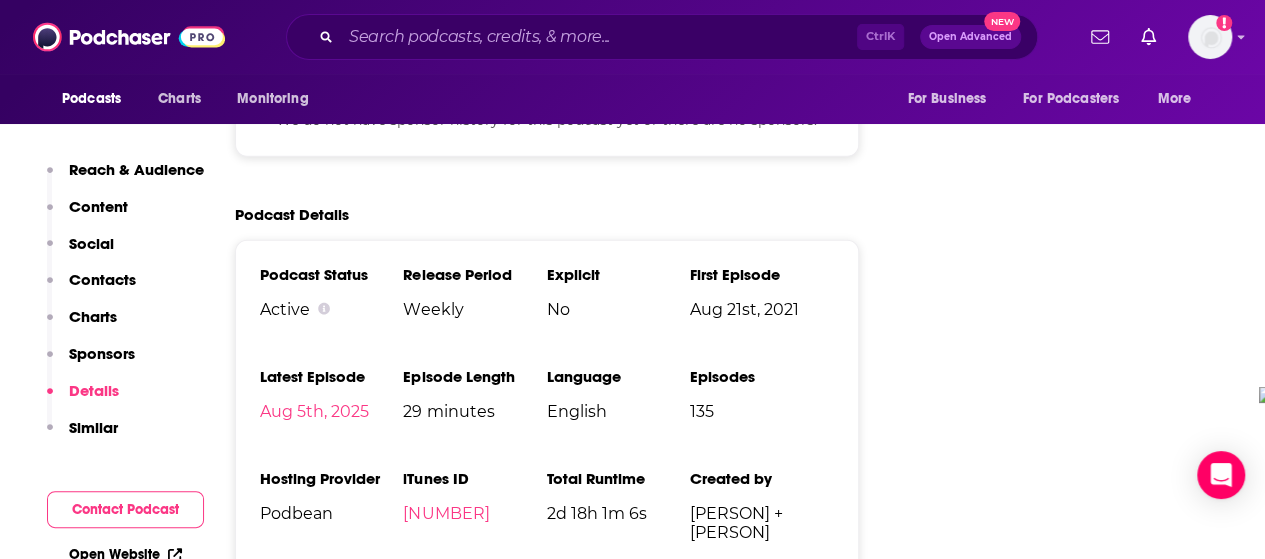 scroll, scrollTop: 2500, scrollLeft: 0, axis: vertical 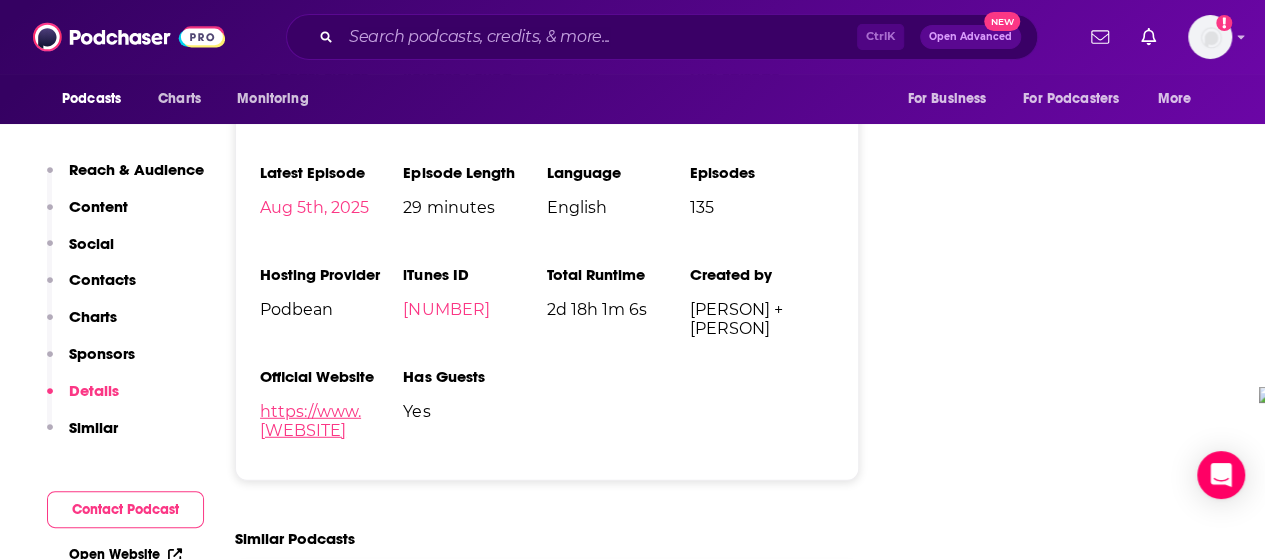 click on "https://www.[WEBSITE]" at bounding box center [310, 421] 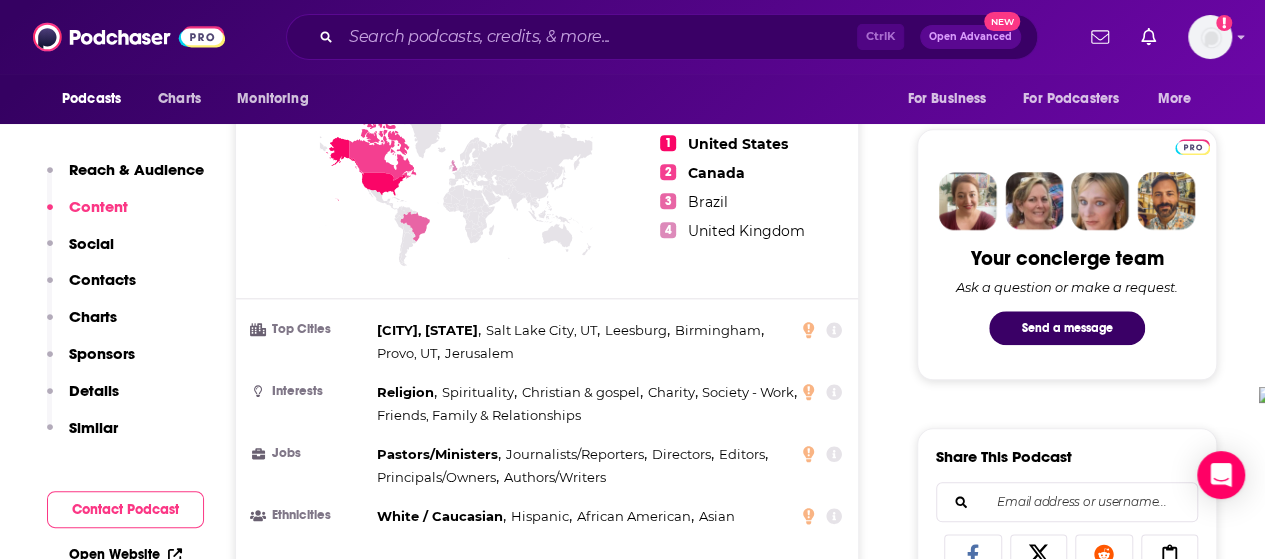 scroll, scrollTop: 400, scrollLeft: 0, axis: vertical 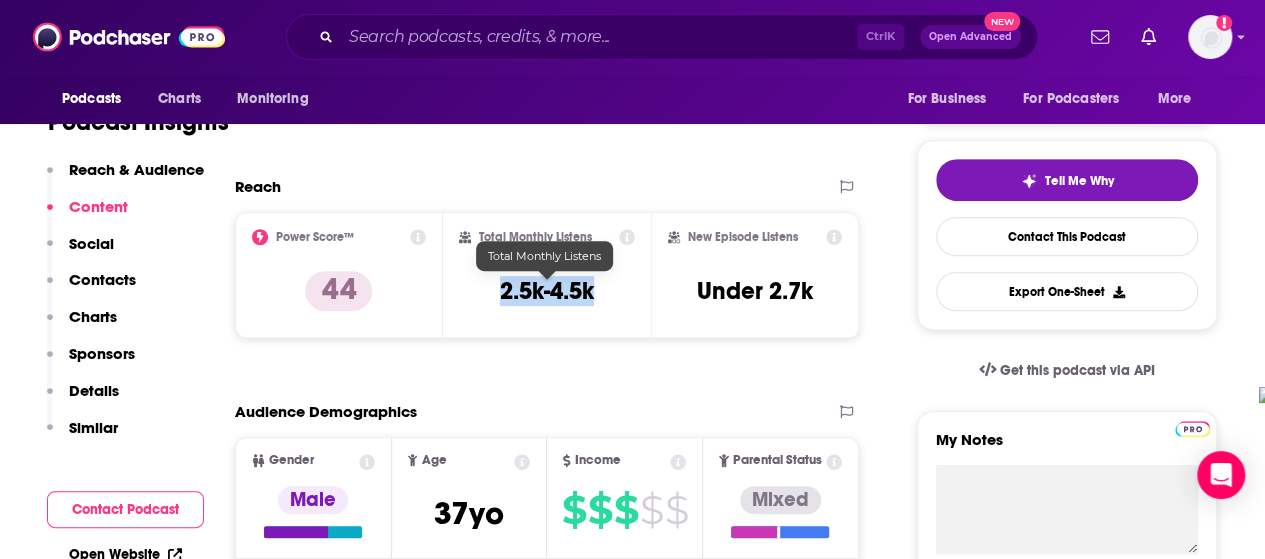 drag, startPoint x: 496, startPoint y: 289, endPoint x: 594, endPoint y: 293, distance: 98.0816 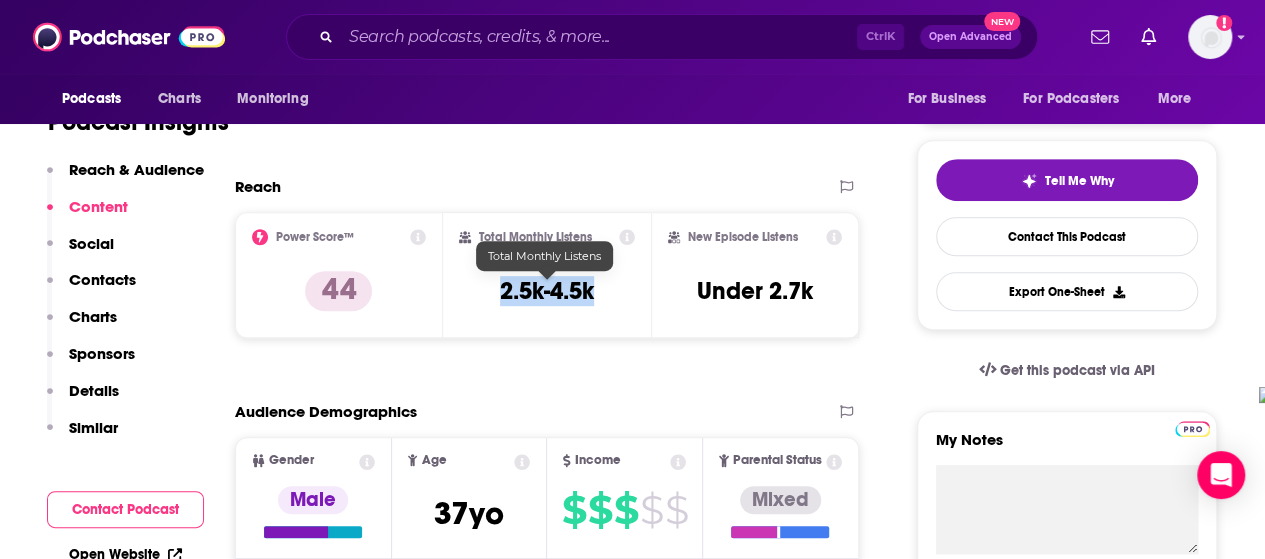 copy on "2.5k-4.5k" 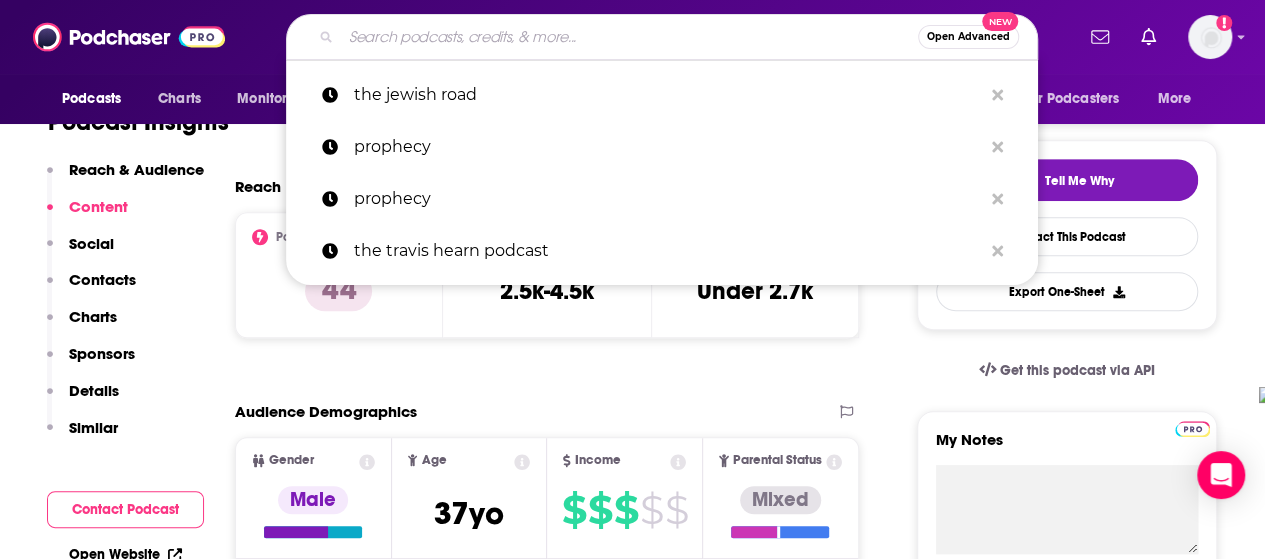 click at bounding box center [629, 37] 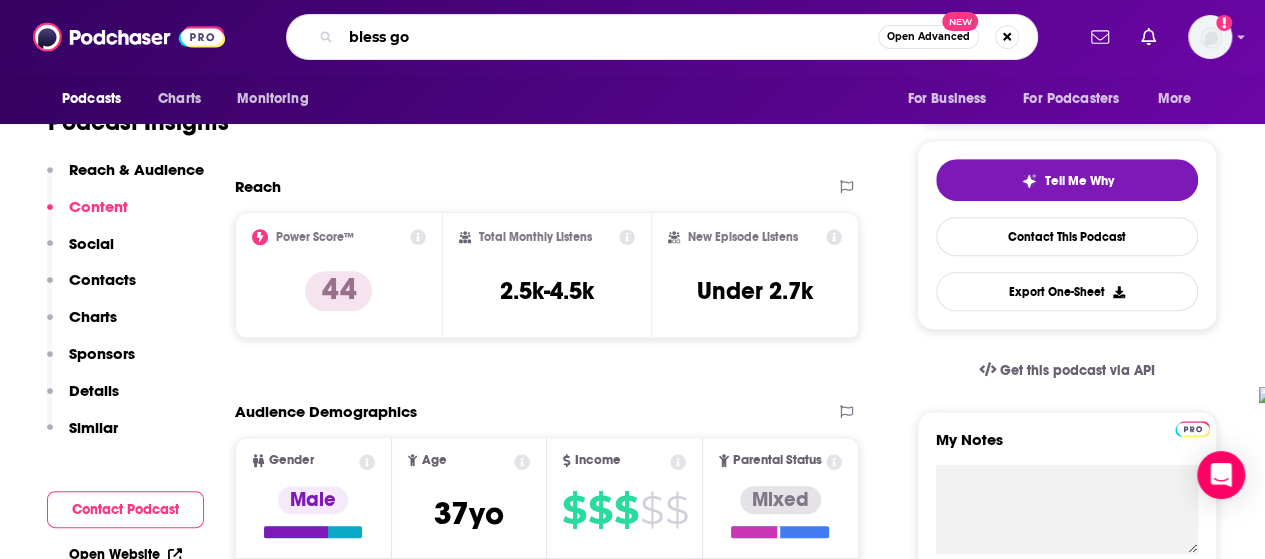 type on "bless god" 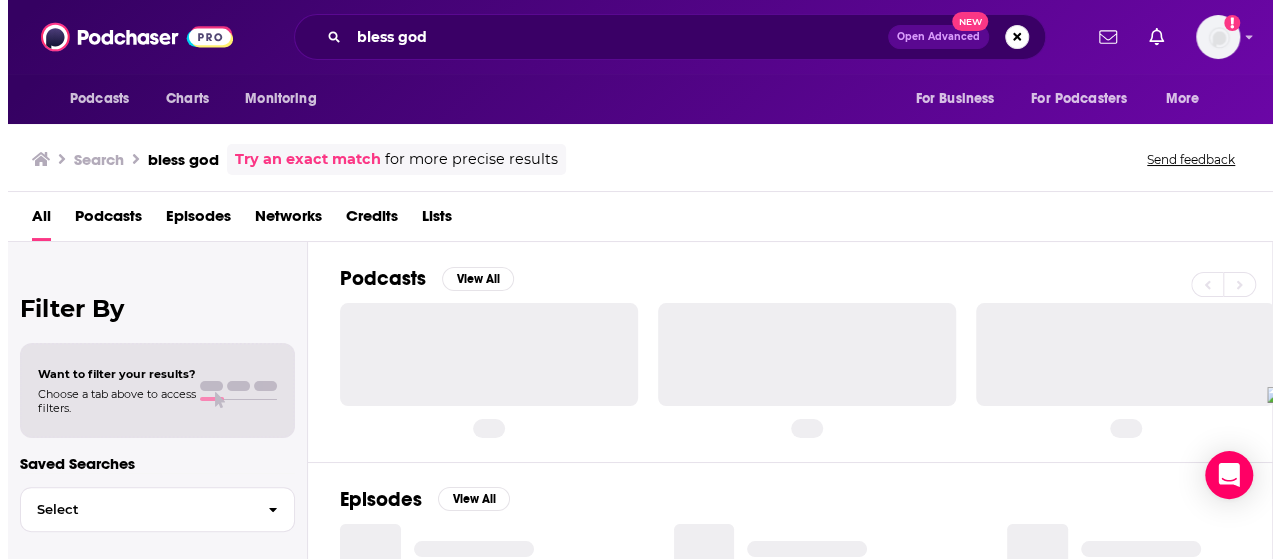 scroll, scrollTop: 0, scrollLeft: 0, axis: both 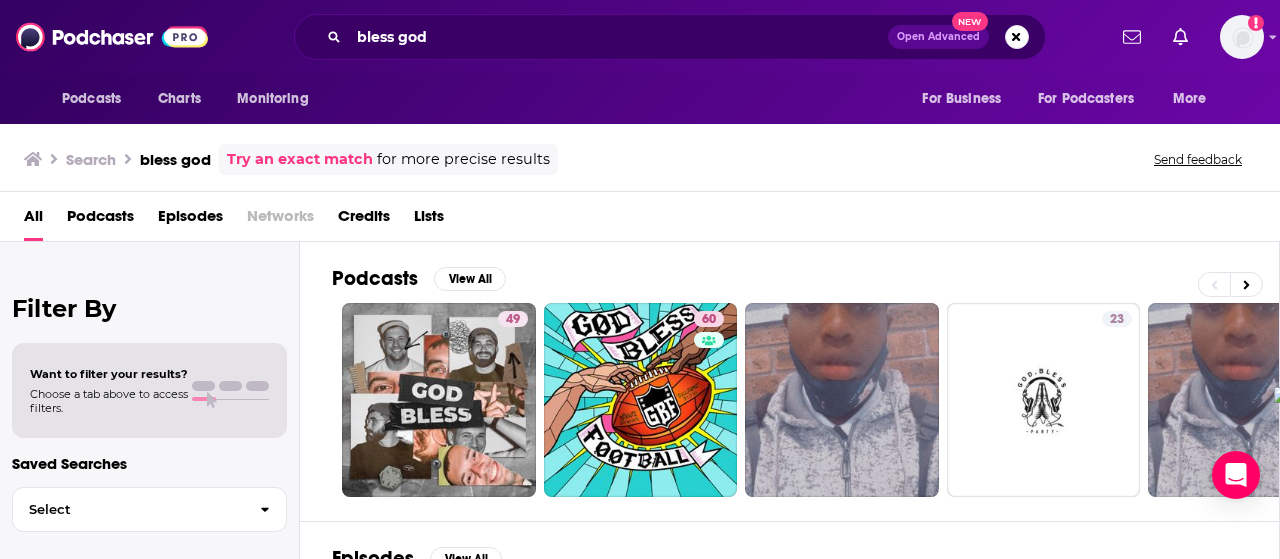 click on "bless god Open Advanced New" at bounding box center (670, 37) 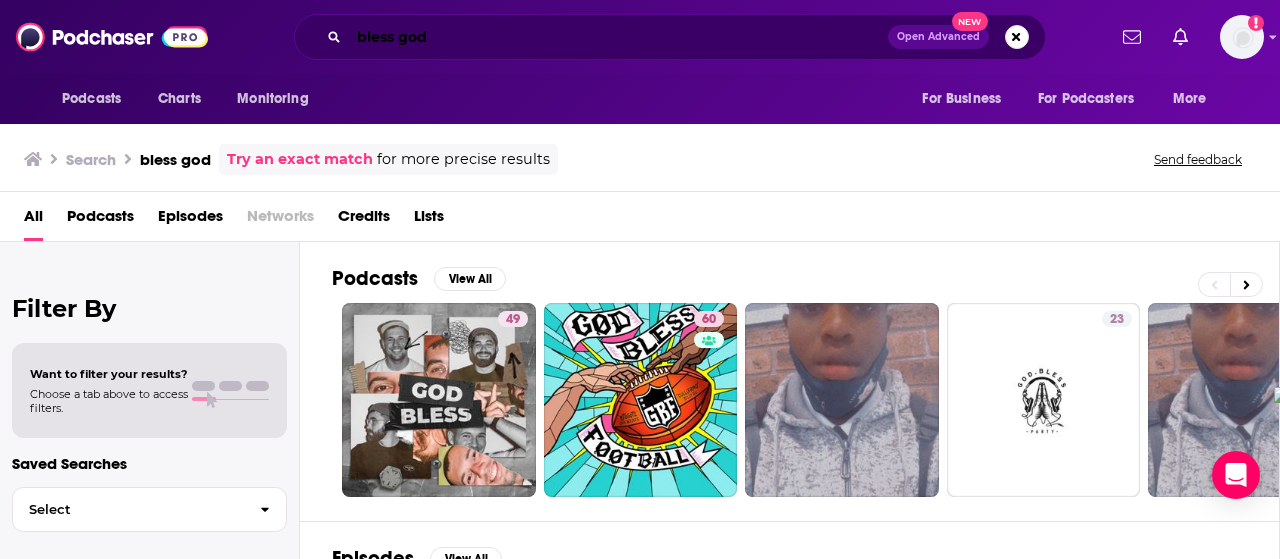 click on "bless god" at bounding box center (618, 37) 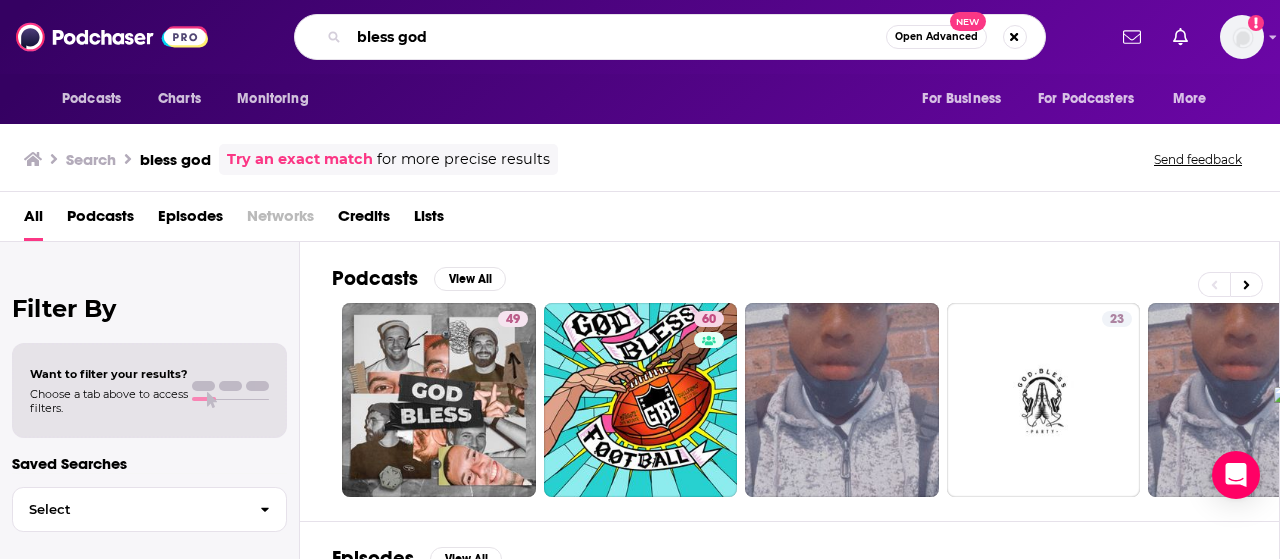 click on "bless god" at bounding box center (617, 37) 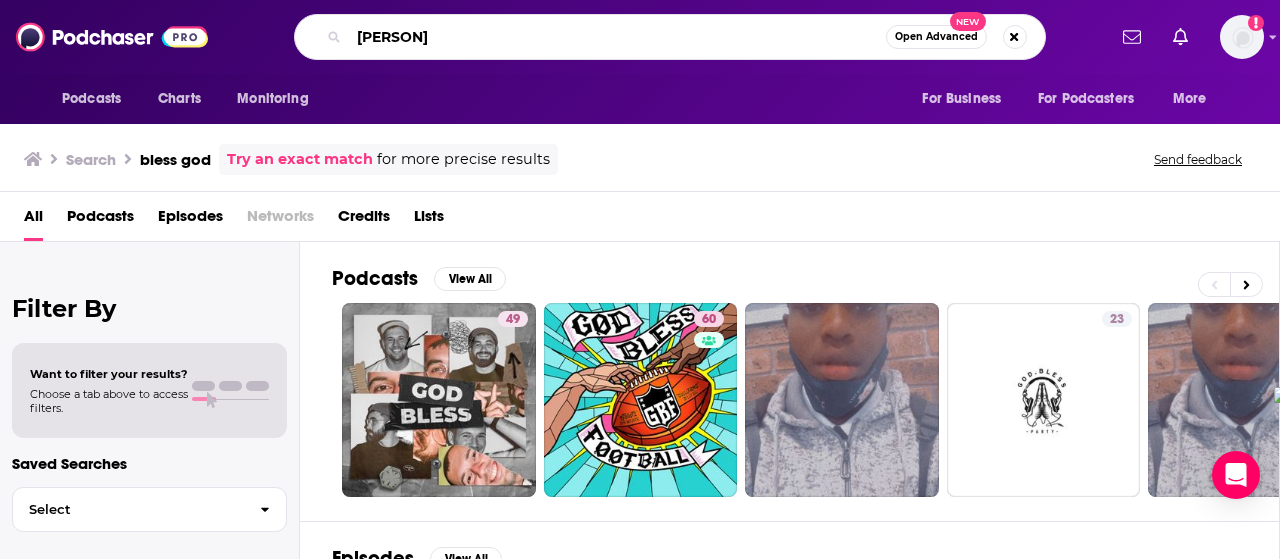type on "[PERSON]" 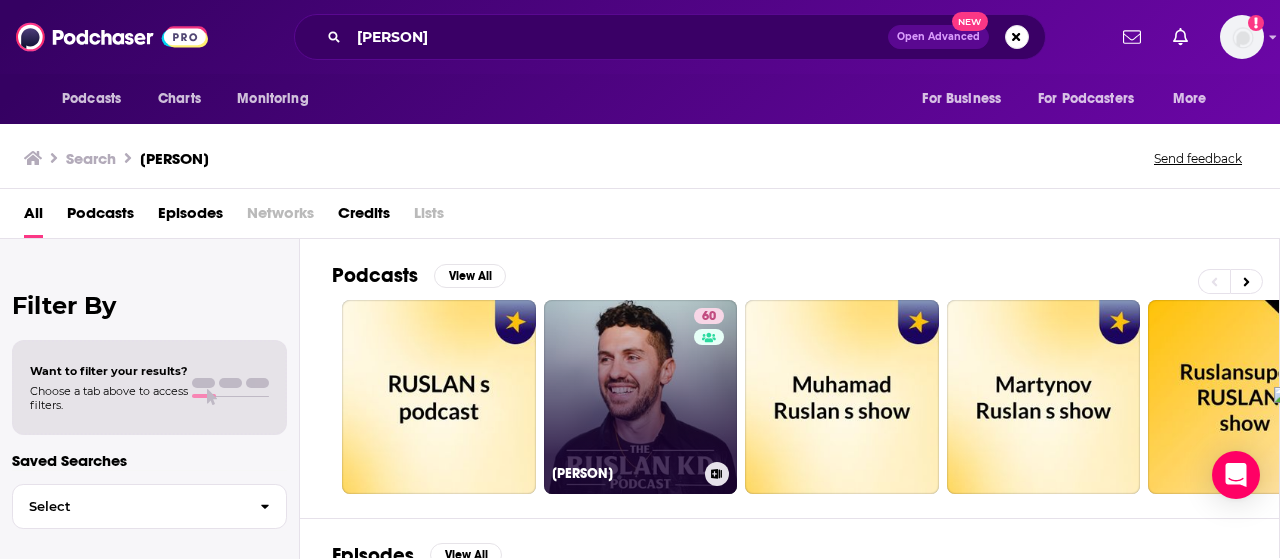 click on "[NUMBER] [PERSON]" at bounding box center (641, 397) 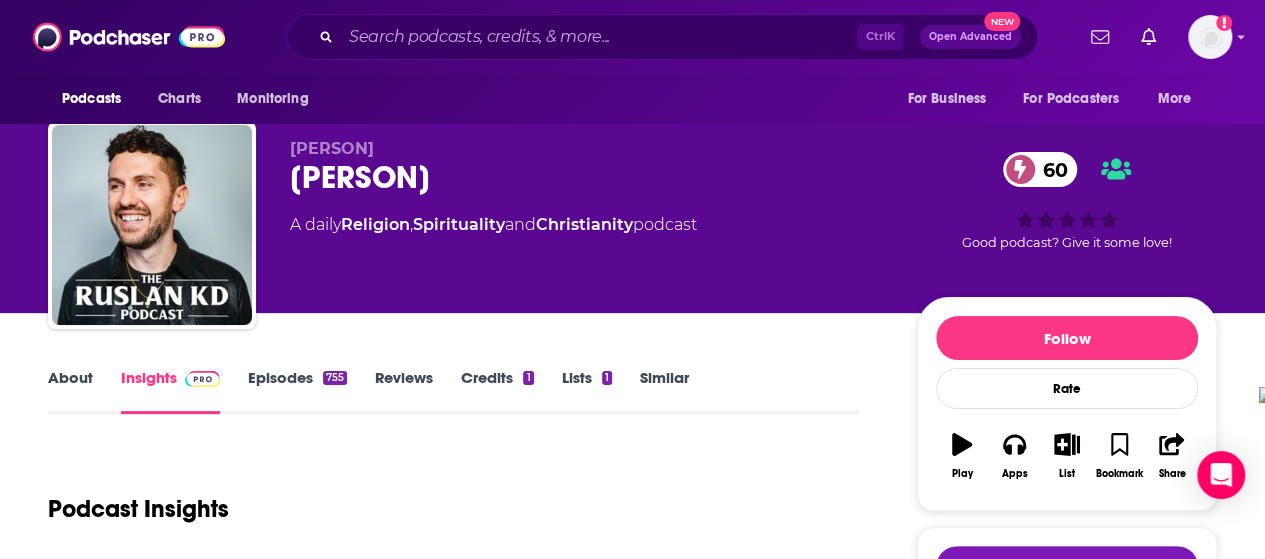 scroll, scrollTop: 0, scrollLeft: 0, axis: both 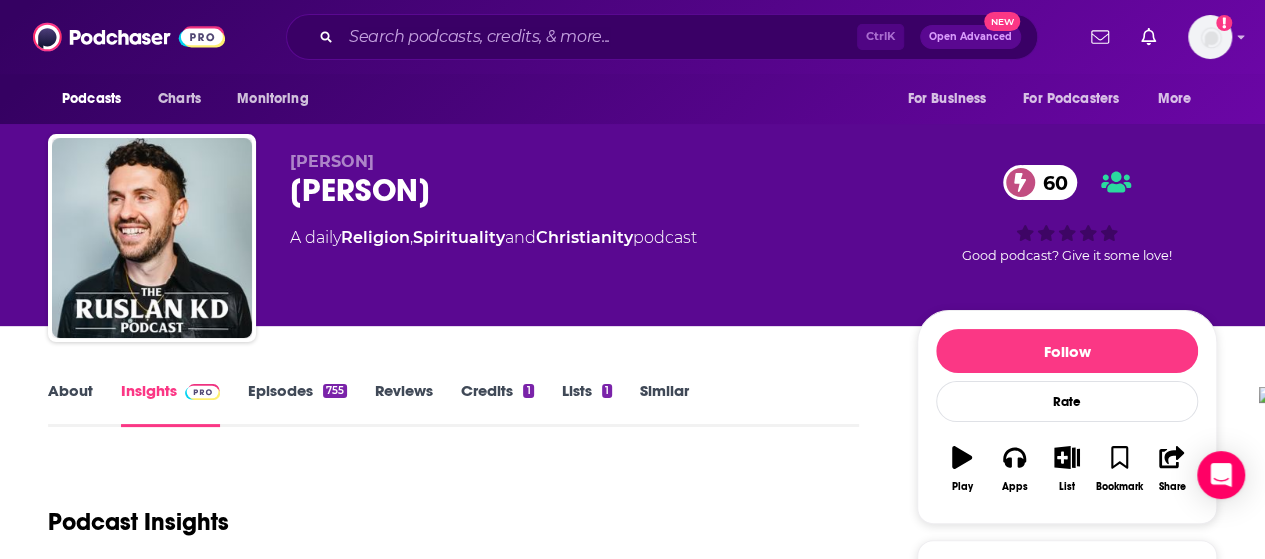 click on "About" at bounding box center [70, 404] 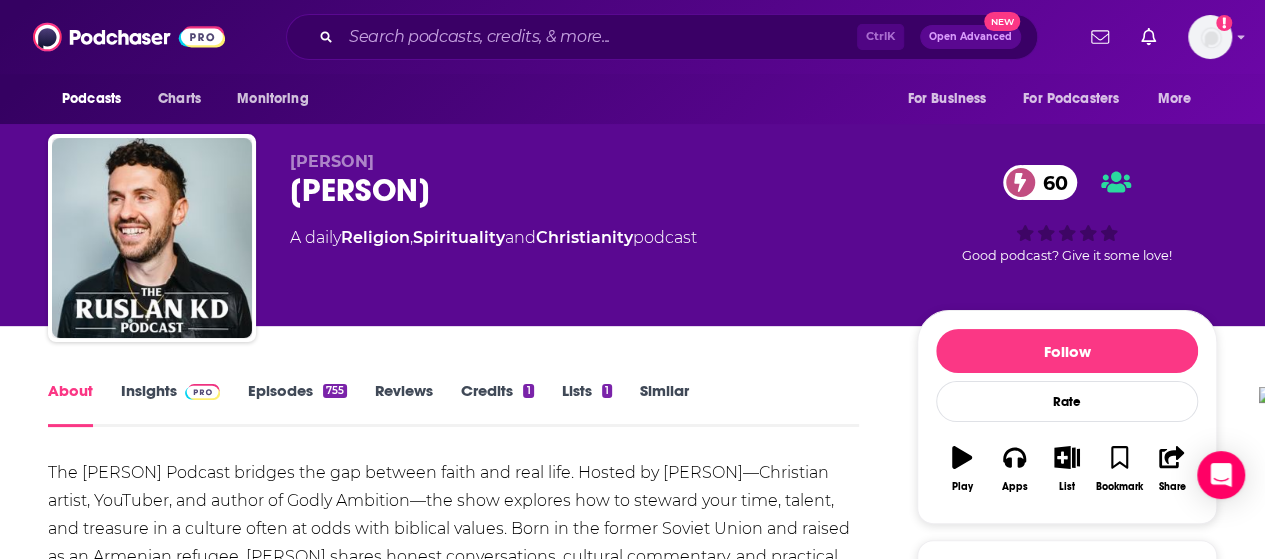 scroll, scrollTop: 100, scrollLeft: 0, axis: vertical 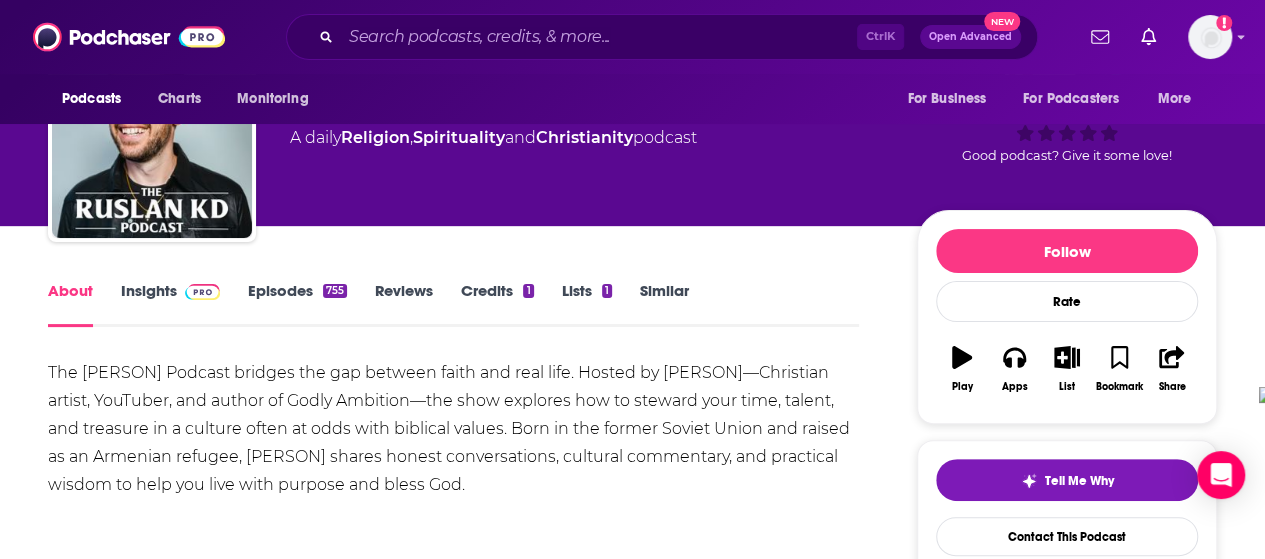 click on "Episodes [NUMBER]" at bounding box center [297, 304] 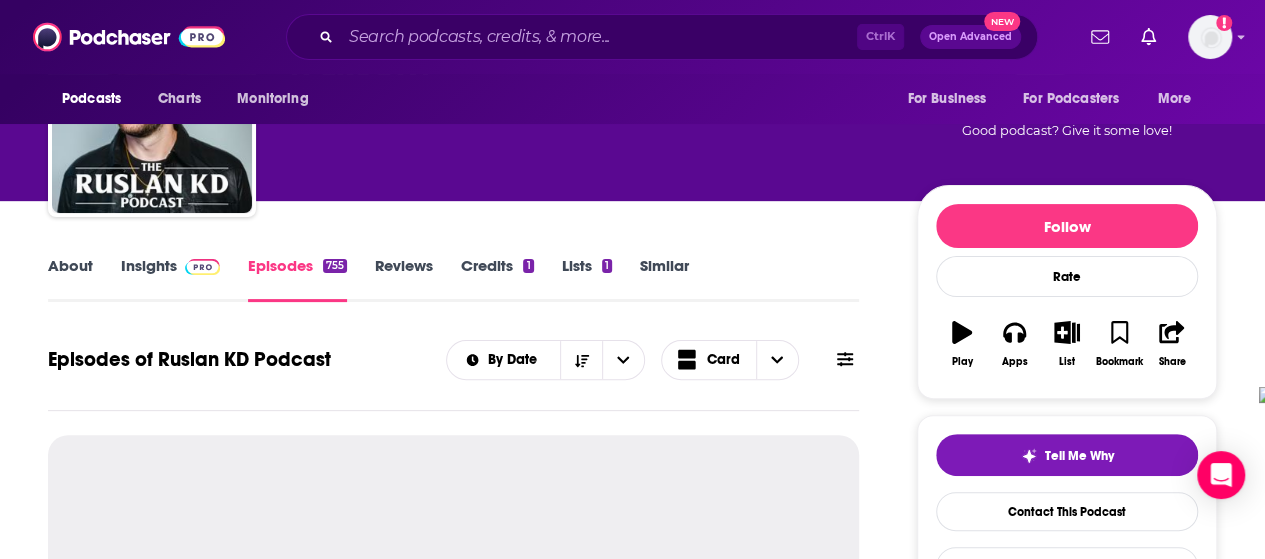 scroll, scrollTop: 100, scrollLeft: 0, axis: vertical 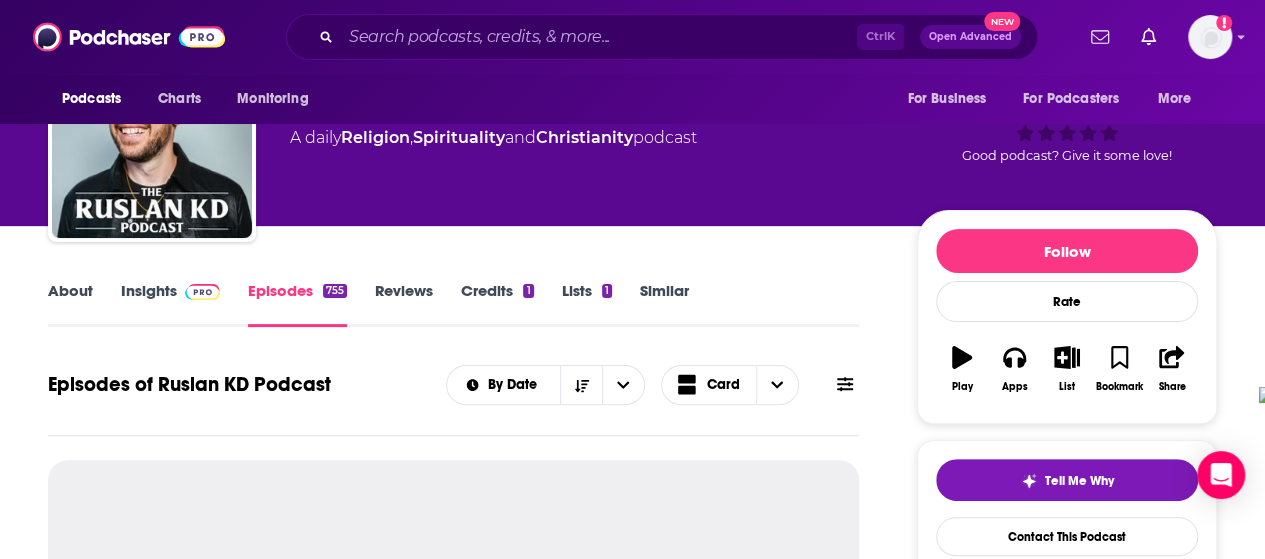 click on "Episodes [NUMBER]" at bounding box center (297, 304) 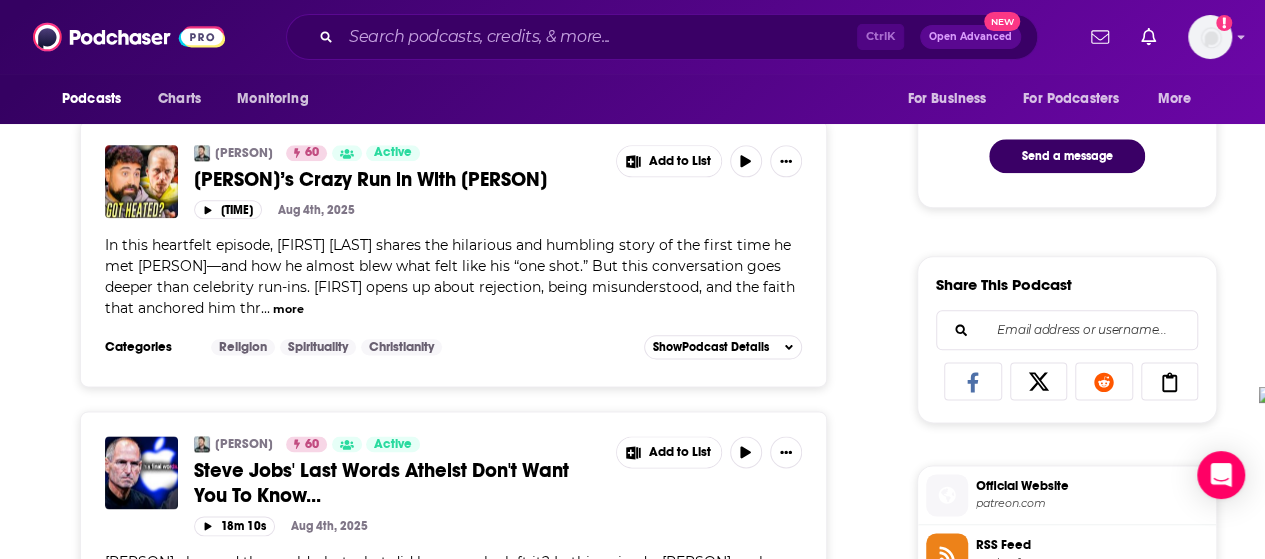 scroll, scrollTop: 1100, scrollLeft: 0, axis: vertical 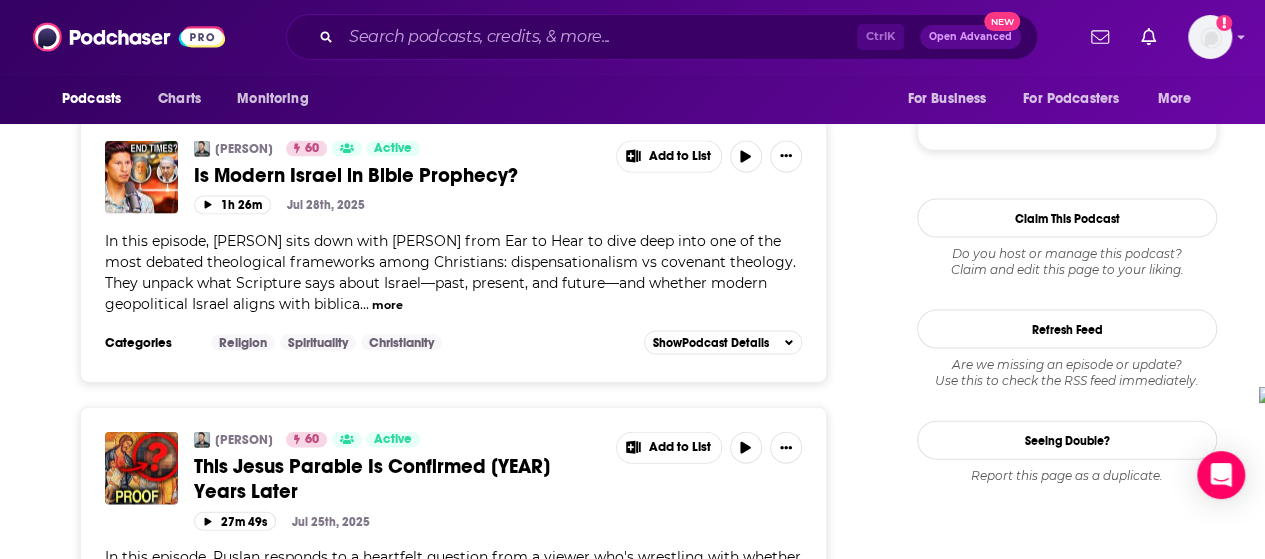 click on "more" at bounding box center (387, 305) 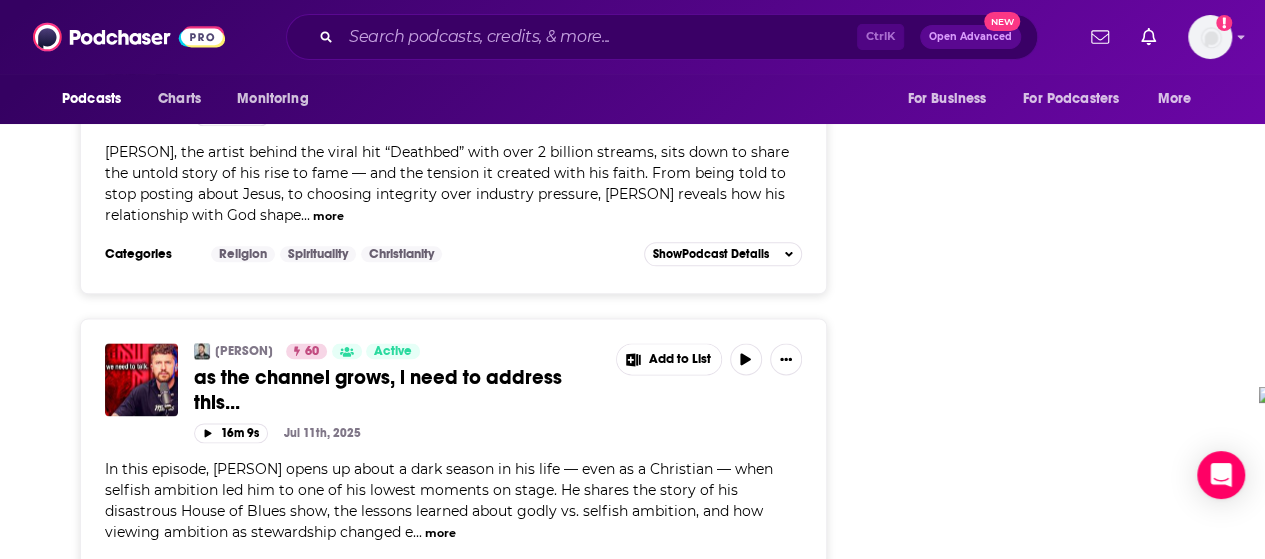 scroll, scrollTop: 5000, scrollLeft: 0, axis: vertical 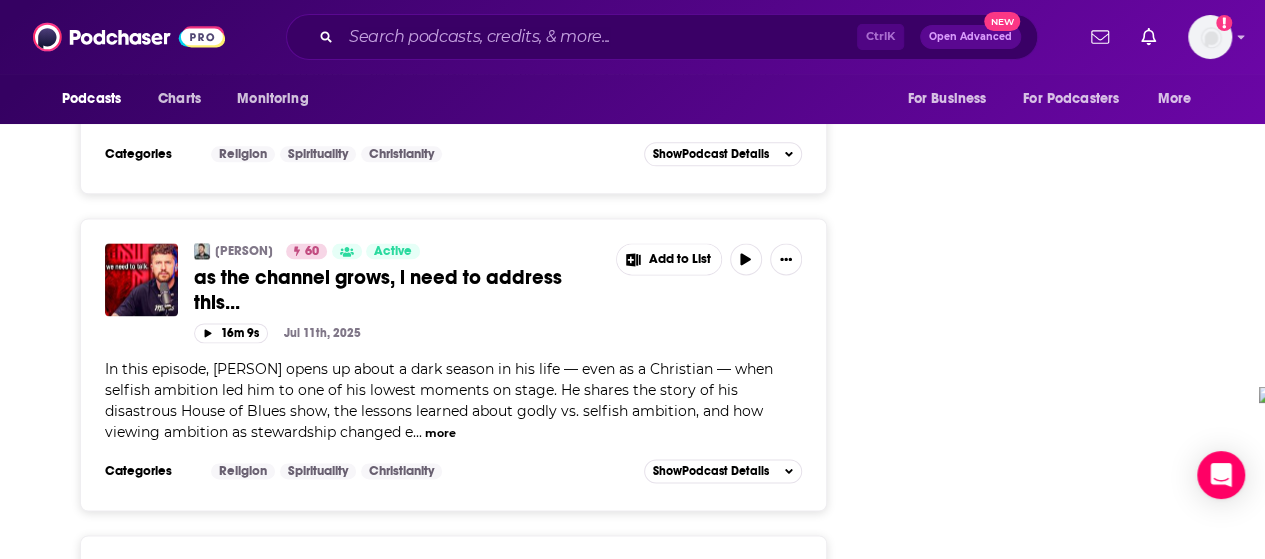 click on "more" at bounding box center (440, 433) 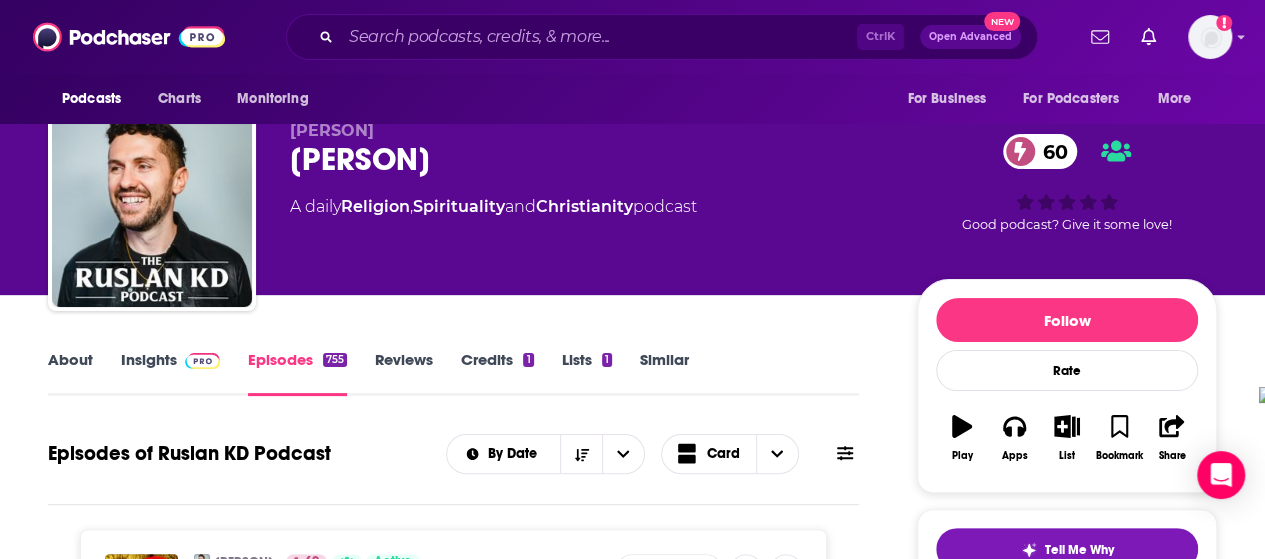scroll, scrollTop: 0, scrollLeft: 0, axis: both 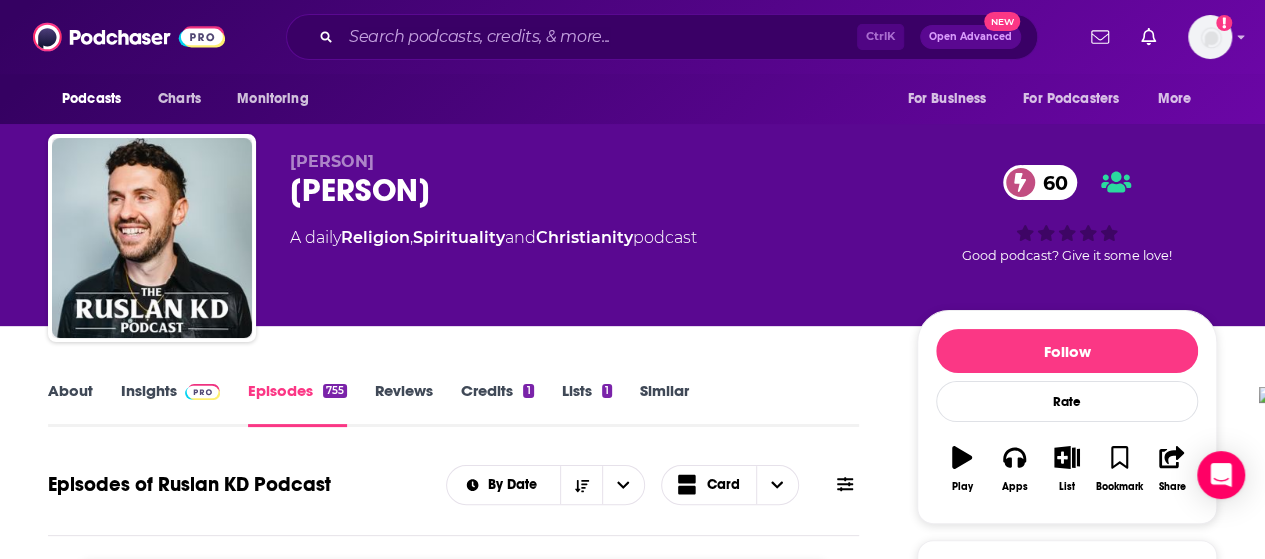 click on "Insights" at bounding box center [170, 404] 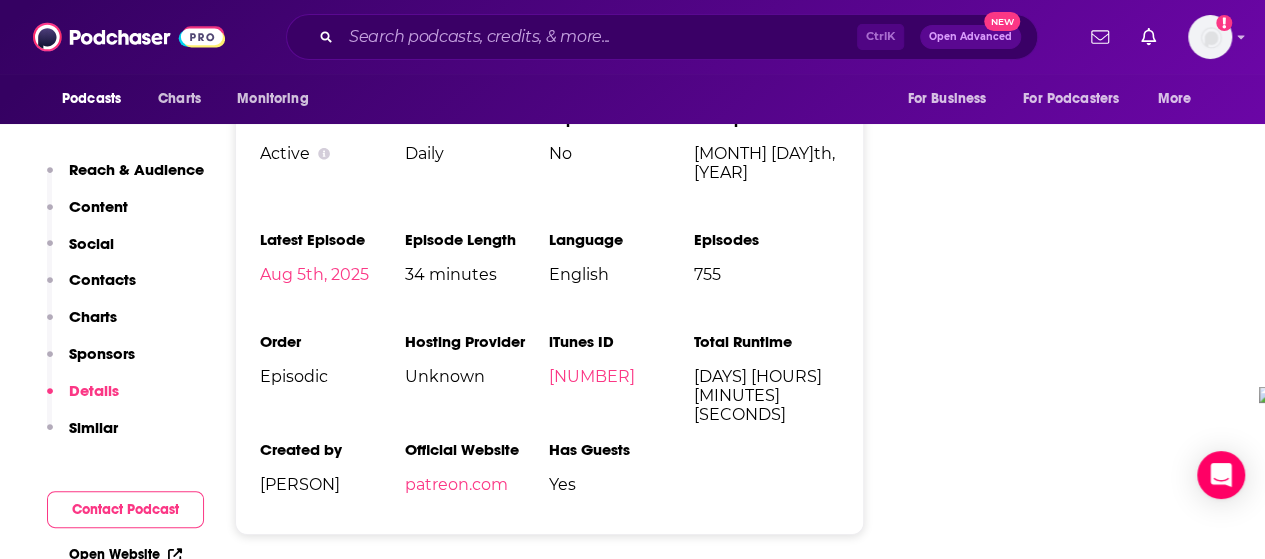 scroll, scrollTop: 3000, scrollLeft: 0, axis: vertical 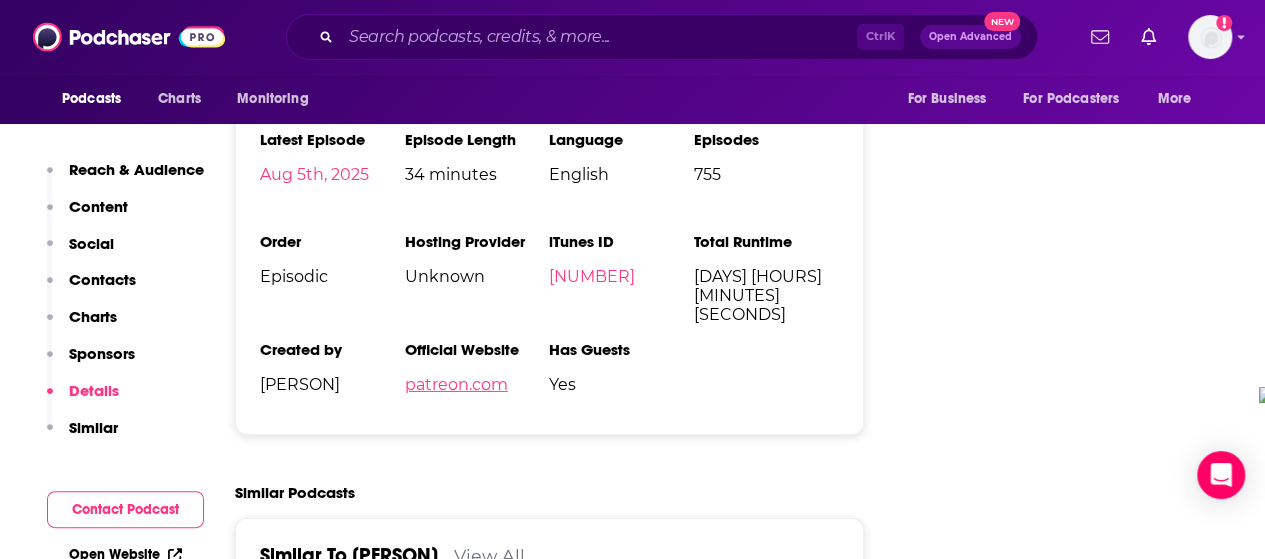 click on "patreon.com" at bounding box center [456, 384] 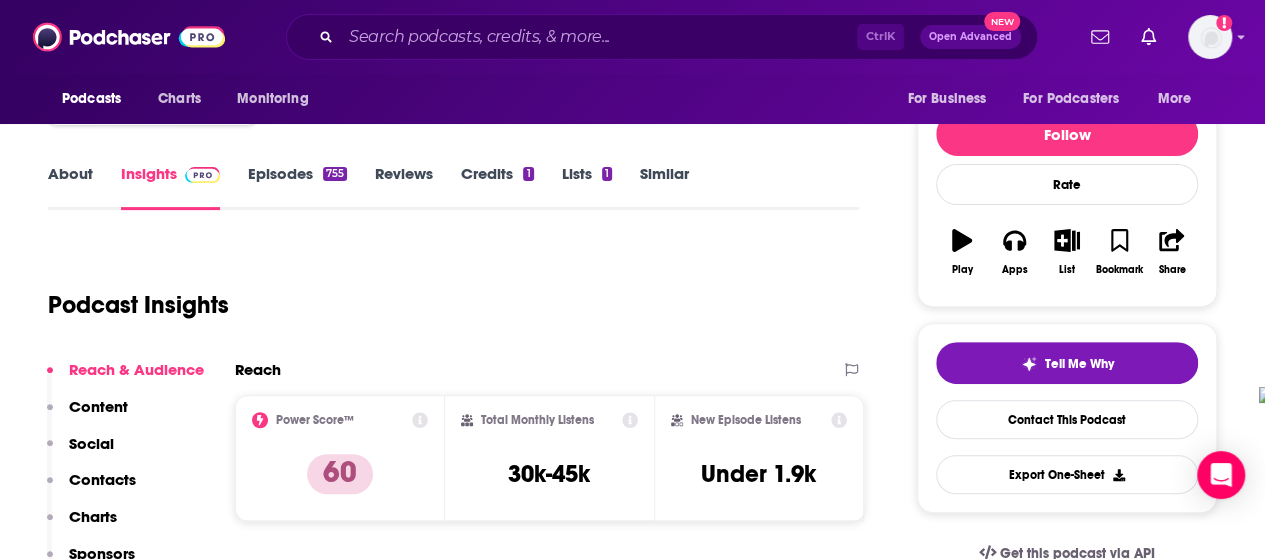 scroll, scrollTop: 0, scrollLeft: 0, axis: both 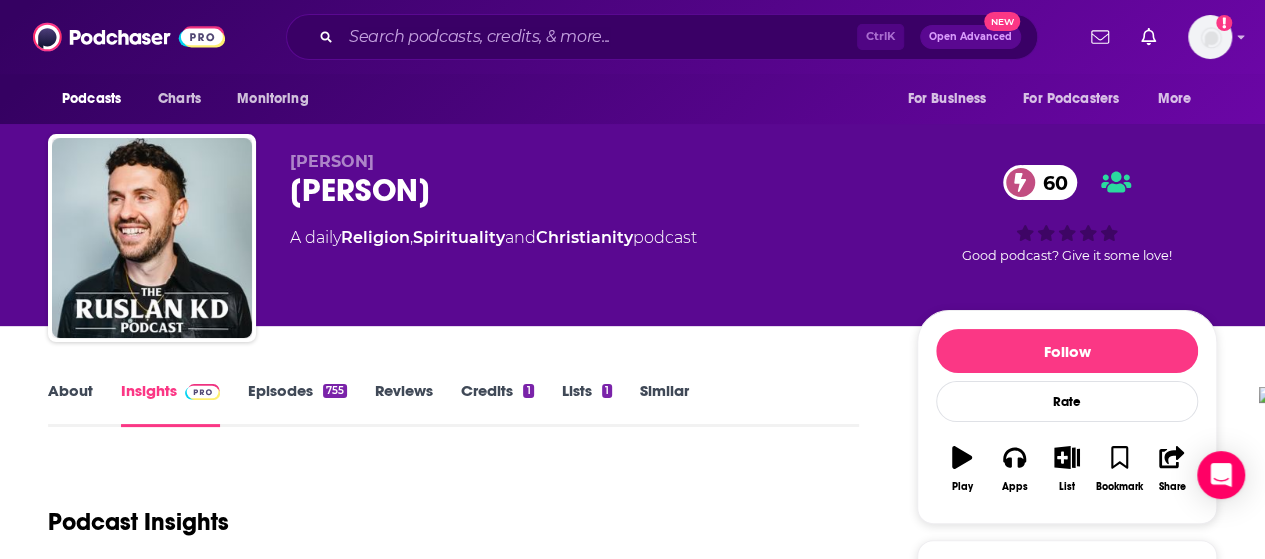 click on "Episodes [NUMBER]" at bounding box center (297, 404) 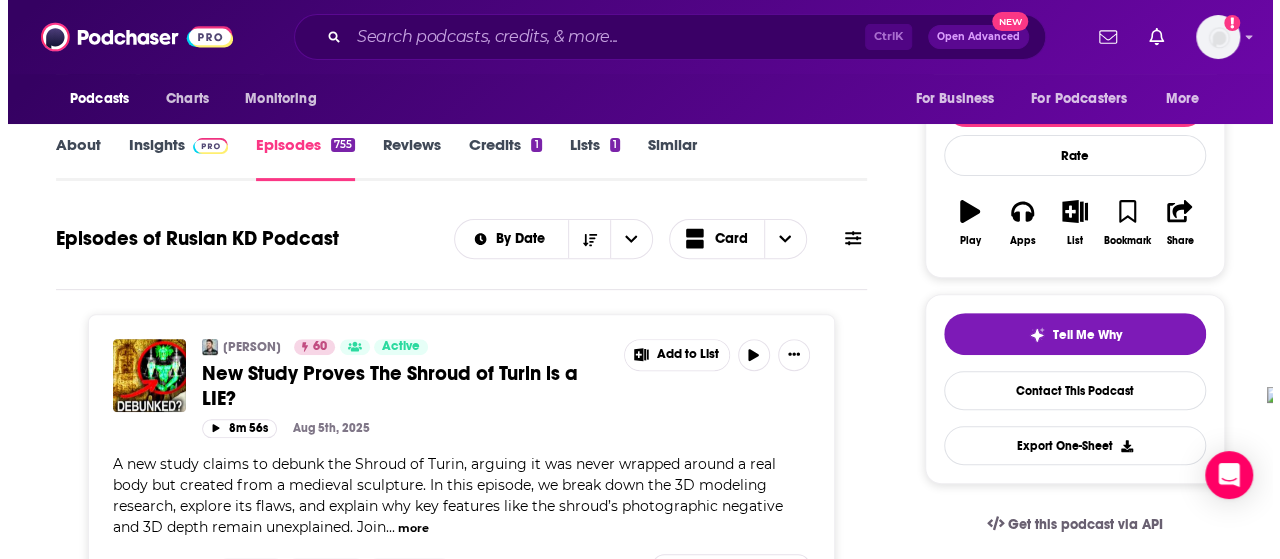 scroll, scrollTop: 0, scrollLeft: 0, axis: both 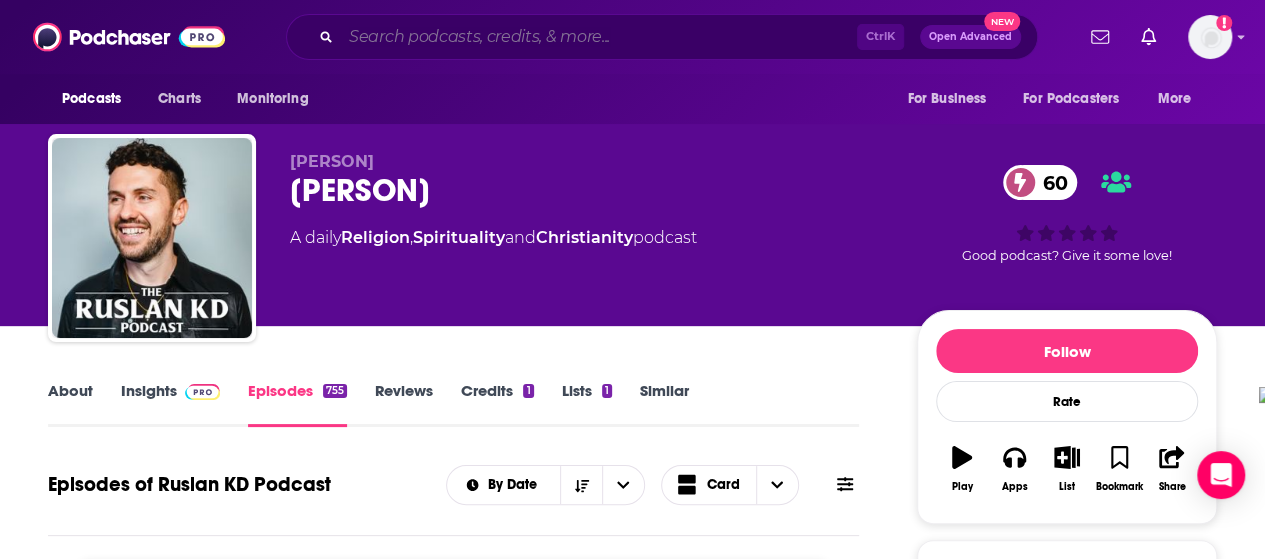 click at bounding box center (599, 37) 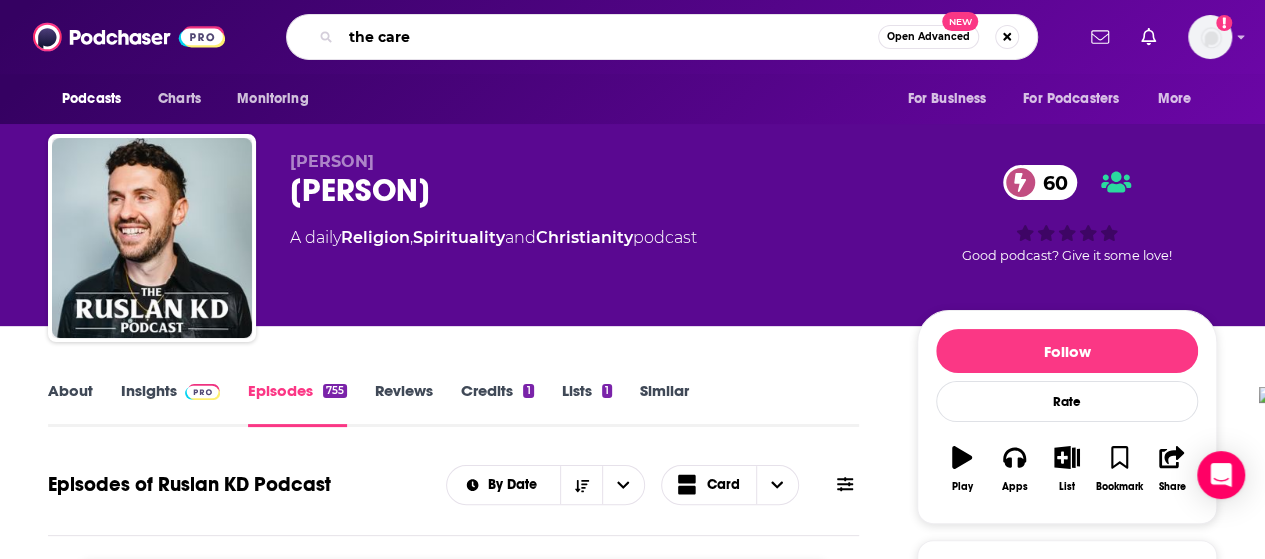 type on "the carey" 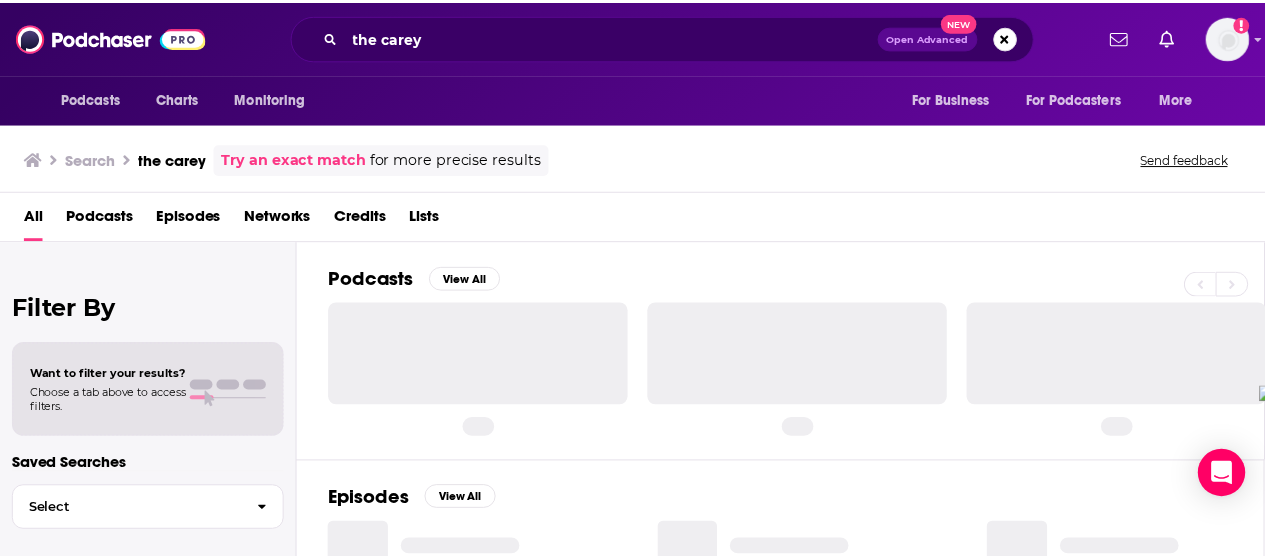 scroll, scrollTop: 0, scrollLeft: 0, axis: both 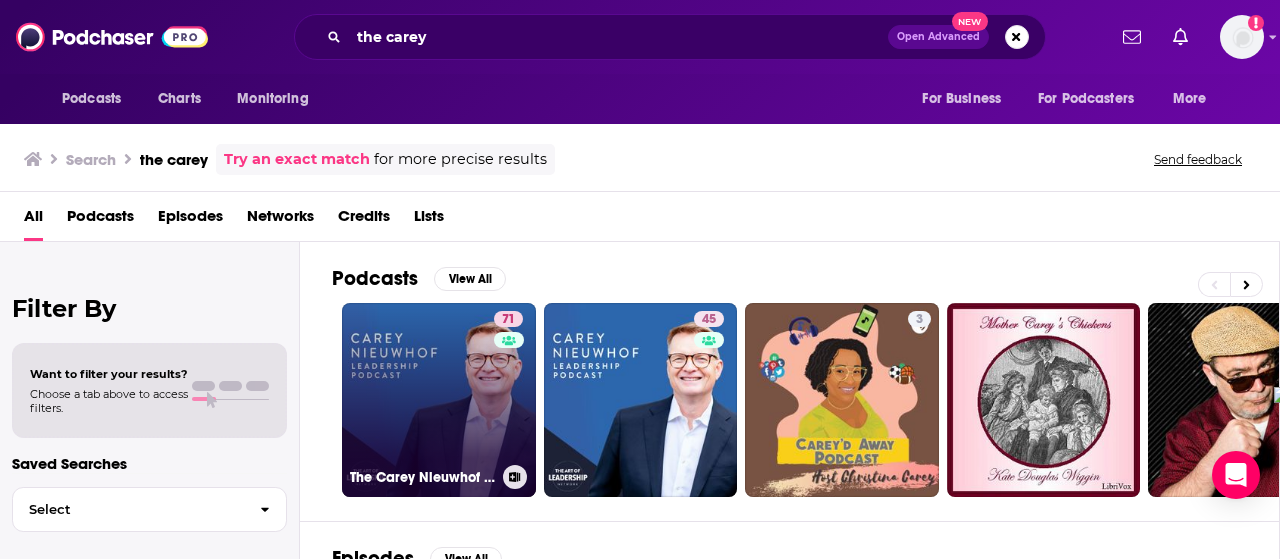 click on "[NUMBER] [PERSON]" at bounding box center [439, 400] 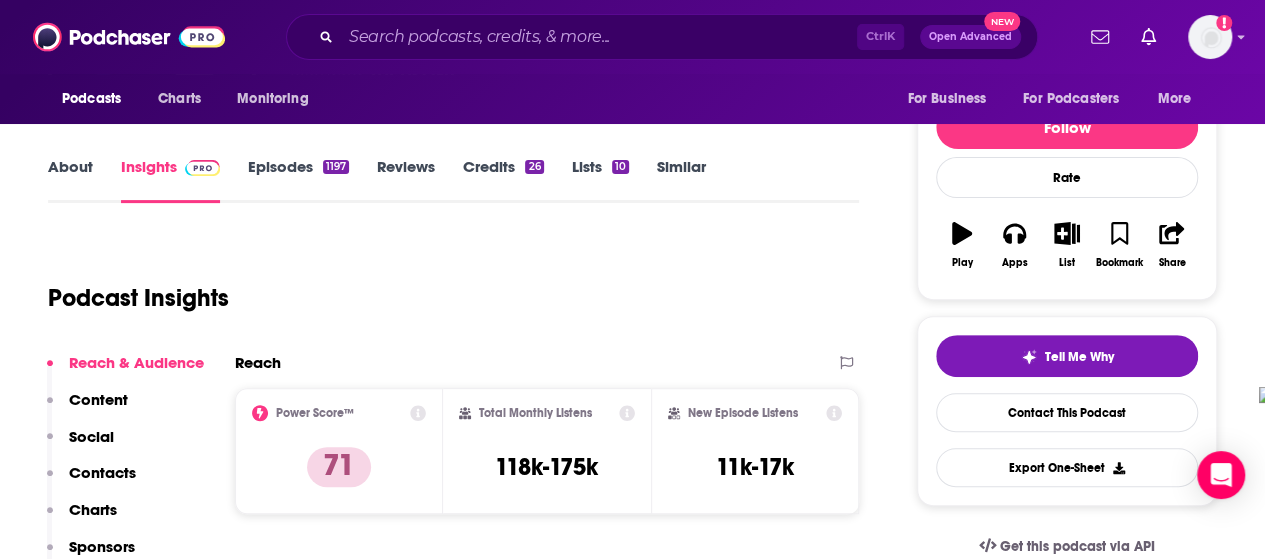 scroll, scrollTop: 300, scrollLeft: 0, axis: vertical 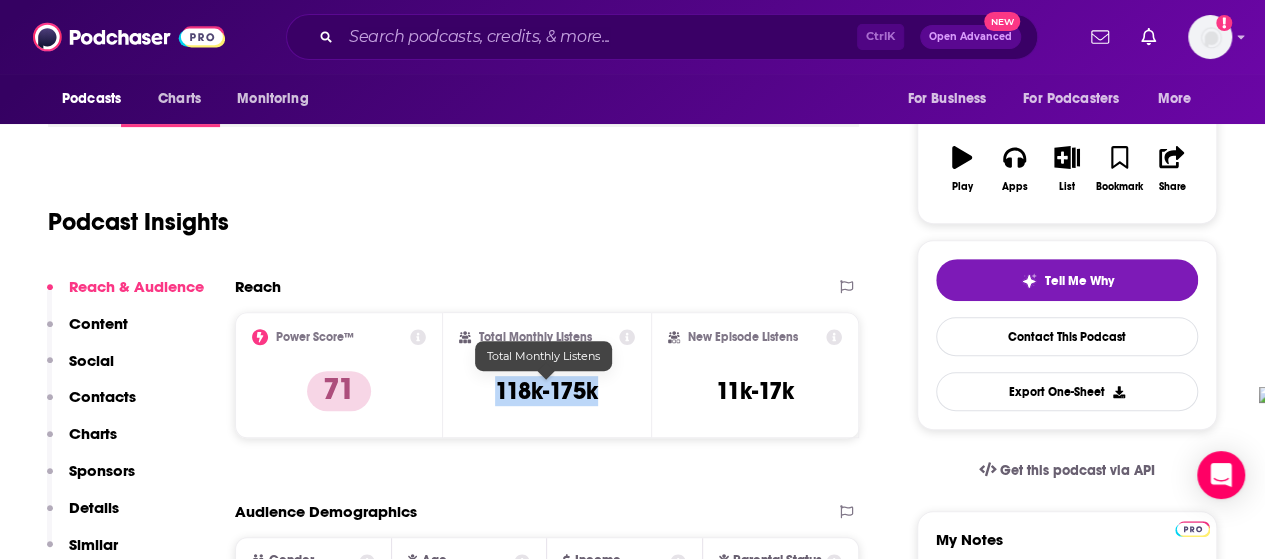 drag, startPoint x: 498, startPoint y: 387, endPoint x: 608, endPoint y: 398, distance: 110.54863 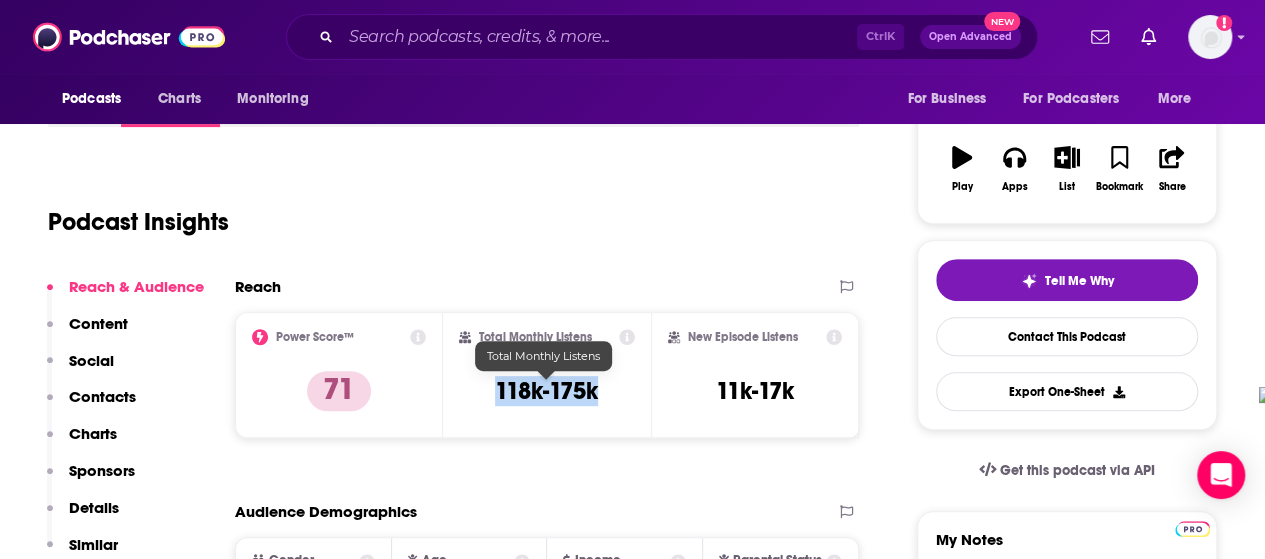 copy on "118k-175k" 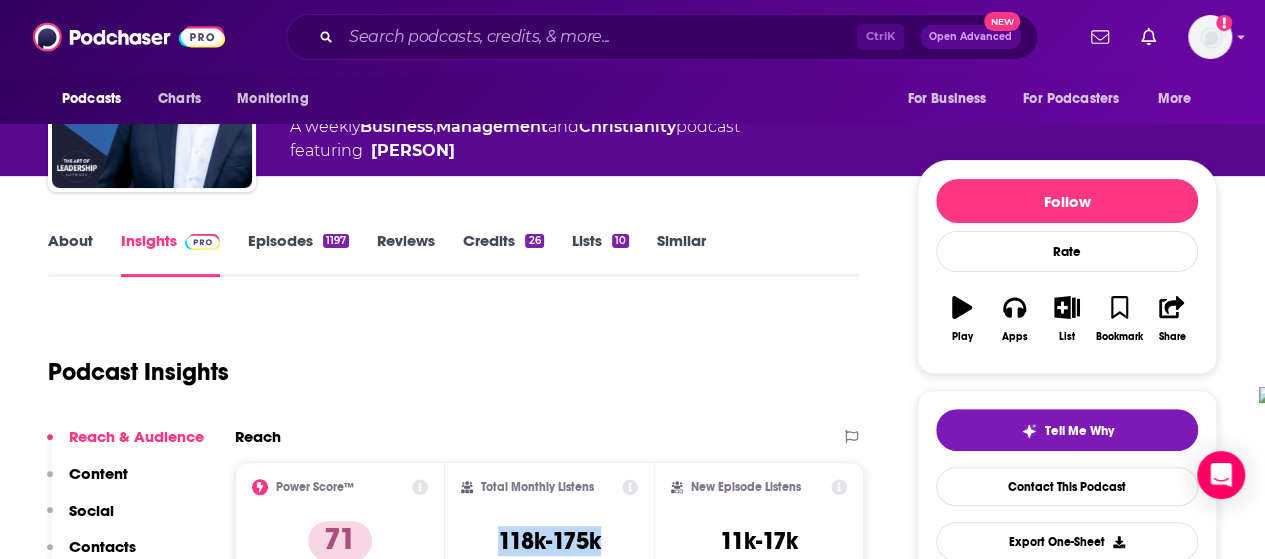 scroll, scrollTop: 400, scrollLeft: 0, axis: vertical 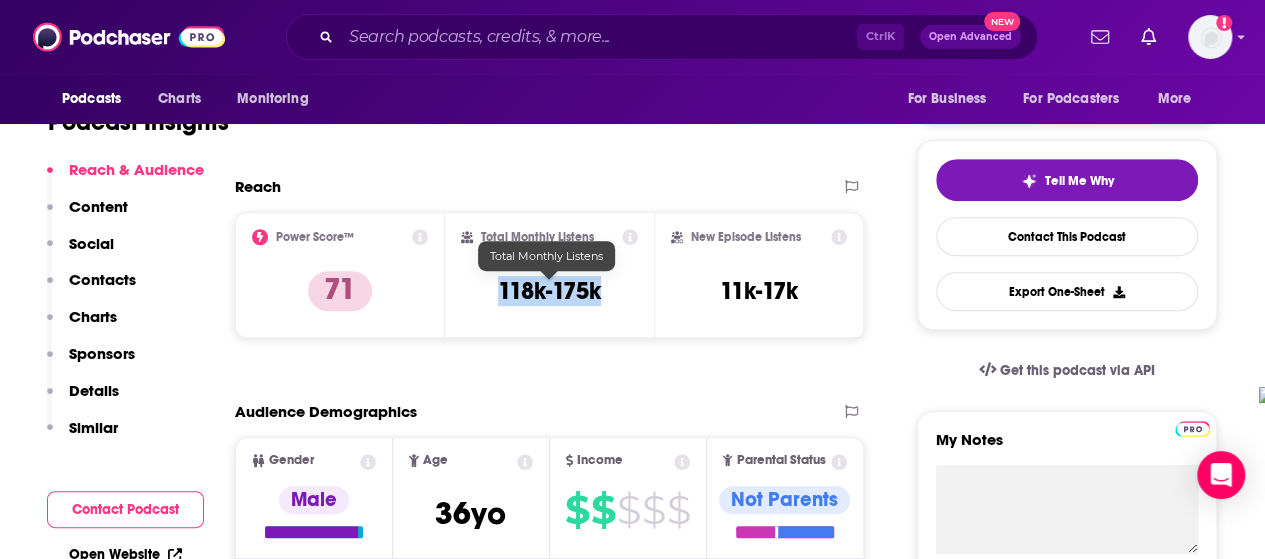 copy on "118k-175k" 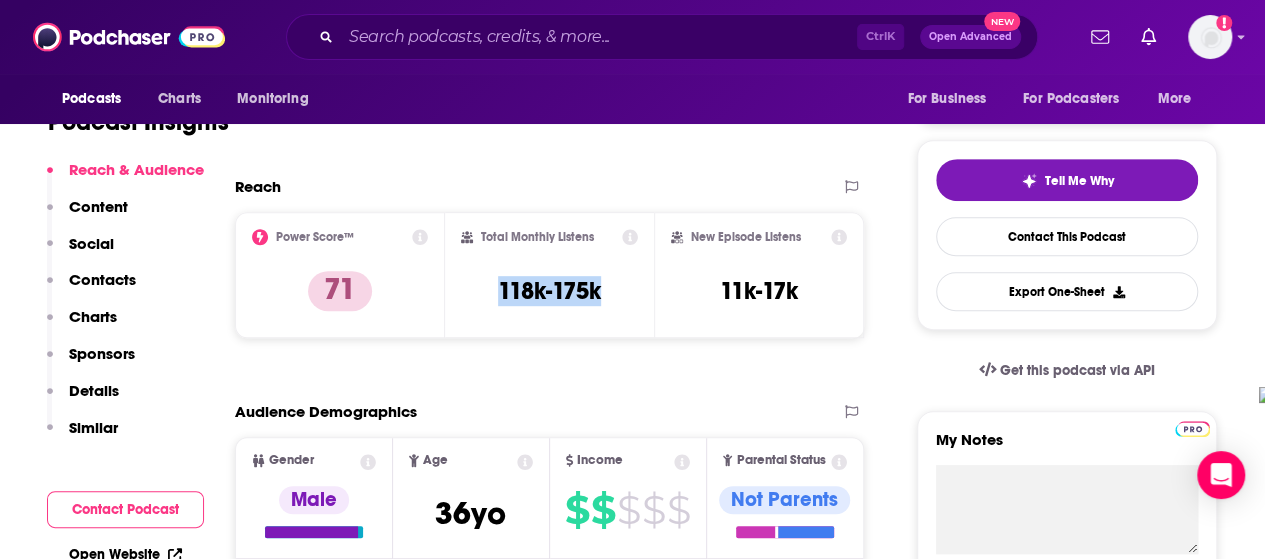 scroll, scrollTop: 0, scrollLeft: 0, axis: both 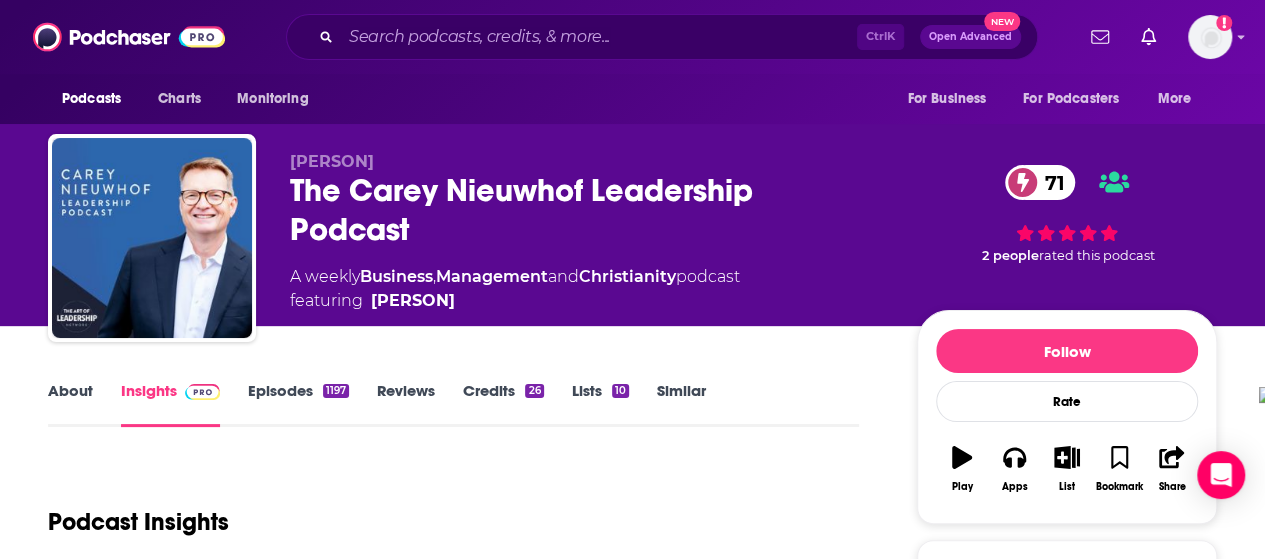 click on "About" at bounding box center (70, 404) 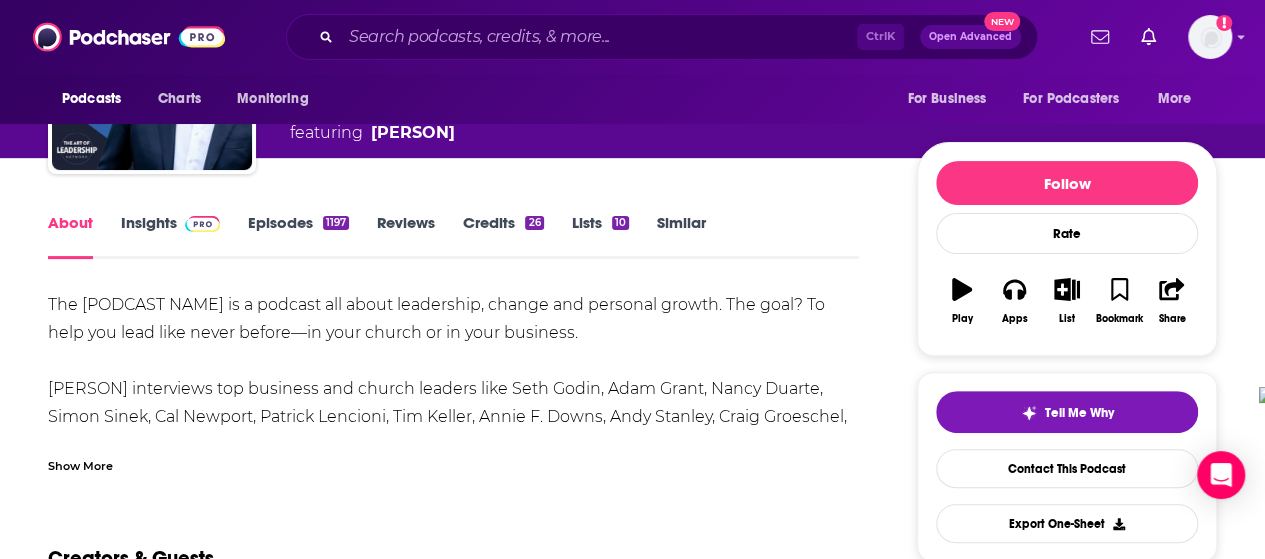 scroll, scrollTop: 200, scrollLeft: 0, axis: vertical 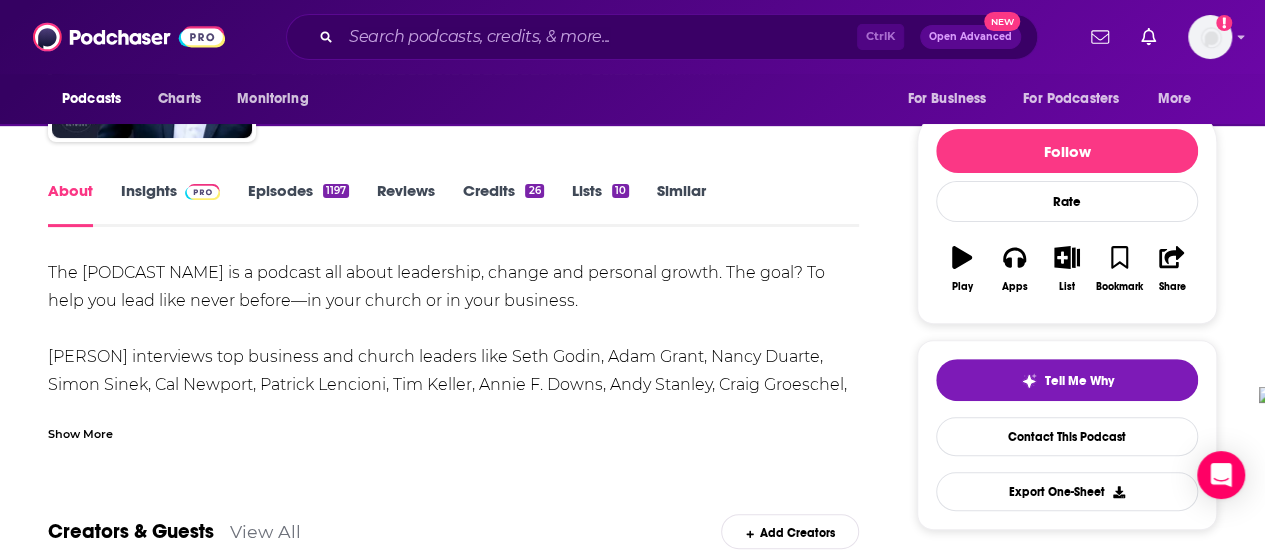 click on "Show More" at bounding box center (80, 432) 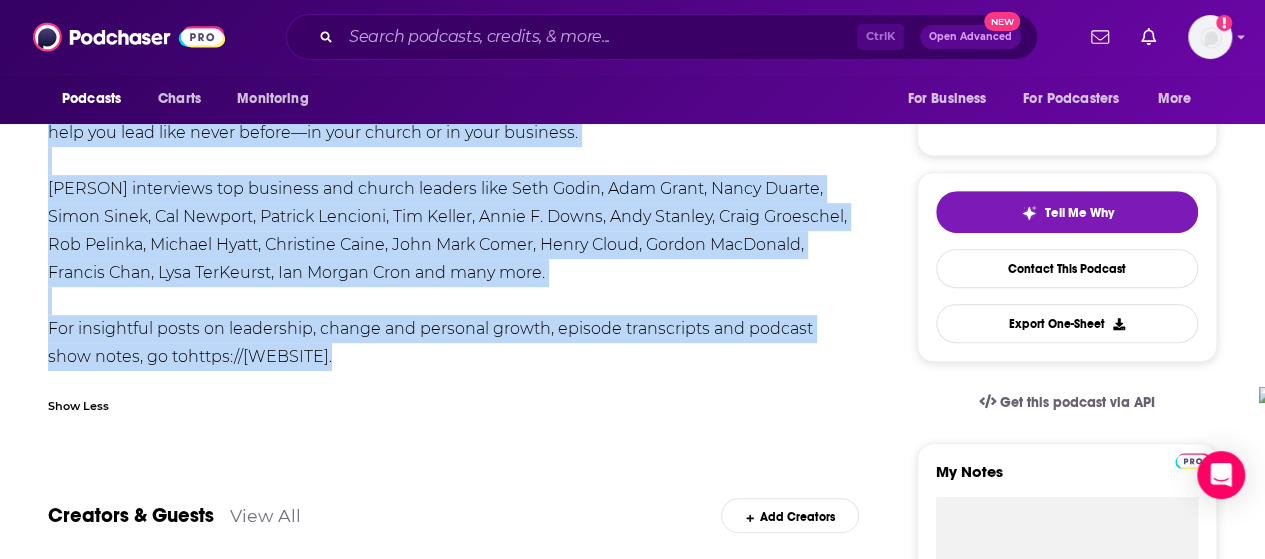 scroll, scrollTop: 400, scrollLeft: 0, axis: vertical 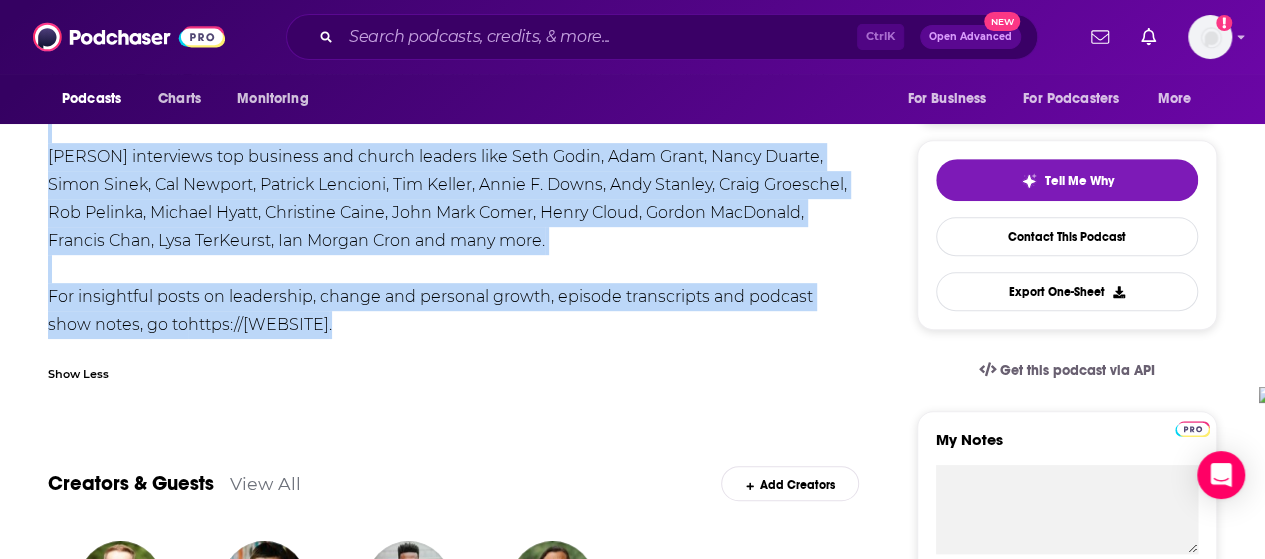 drag, startPoint x: 45, startPoint y: 268, endPoint x: 651, endPoint y: 339, distance: 610.1451 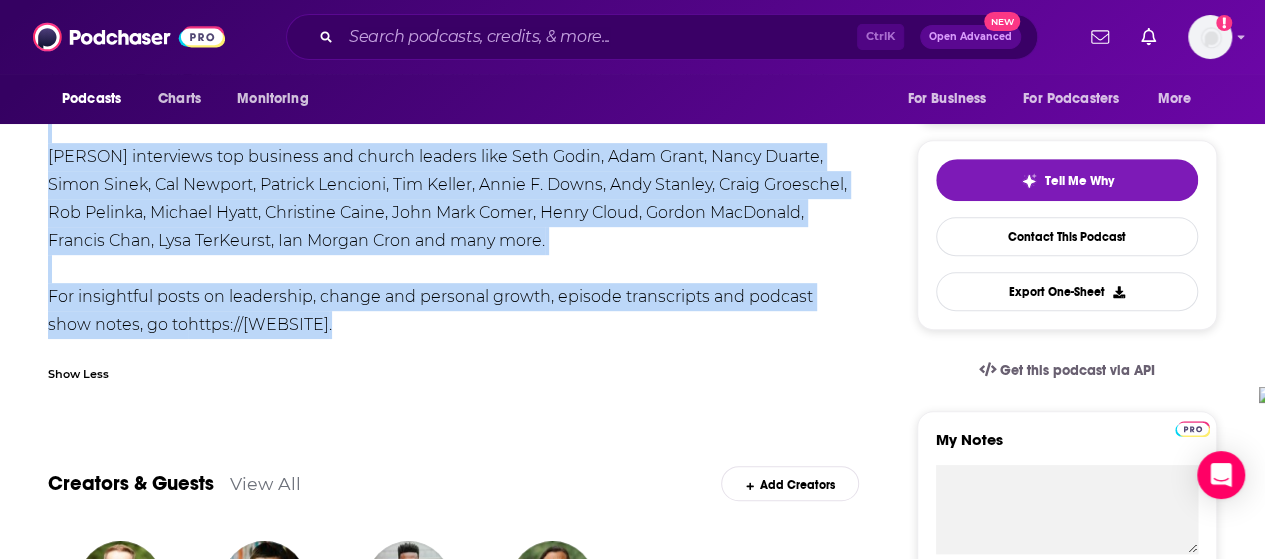 click on "About Insights Episodes 1197 Reviews Credits 26 Lists 10 Similar The [PODCAST NAME] is a podcast all about leadership, change and personal growth. The goal? To help you lead like never before—in your church or in your business.
[PERSON] interviews top business and church leaders like Seth Godin, Adam Grant, Nancy Duarte, Simon Sinek, Cal Newport, Patrick Lencioni, Tim Keller, Annie F. Downs, Andy Stanley, Craig Groeschel, Rob Pelinka, Michael Hyatt, Christine Caine, John Mark Comer, Henry Cloud,  Gordon MacDonald, Francis Chan, Lysa TerKeurst, Ian Morgan Cron and many more.
For insightful posts on leadership, change and personal growth, episode transcripts and podcast show notes, go to  https://[WEBSITE] . Show Less Creators & Guests View All Add Creators Host [PERSON] 1196 episodes Guest Cal Newport 1 episode Guest Michael Todd 1 episode Guest [PERSON] 1 episode Add Creators Recent Episodes There are no episodes of  "The [PODCAST NAME]"     View All" at bounding box center (466, 976) 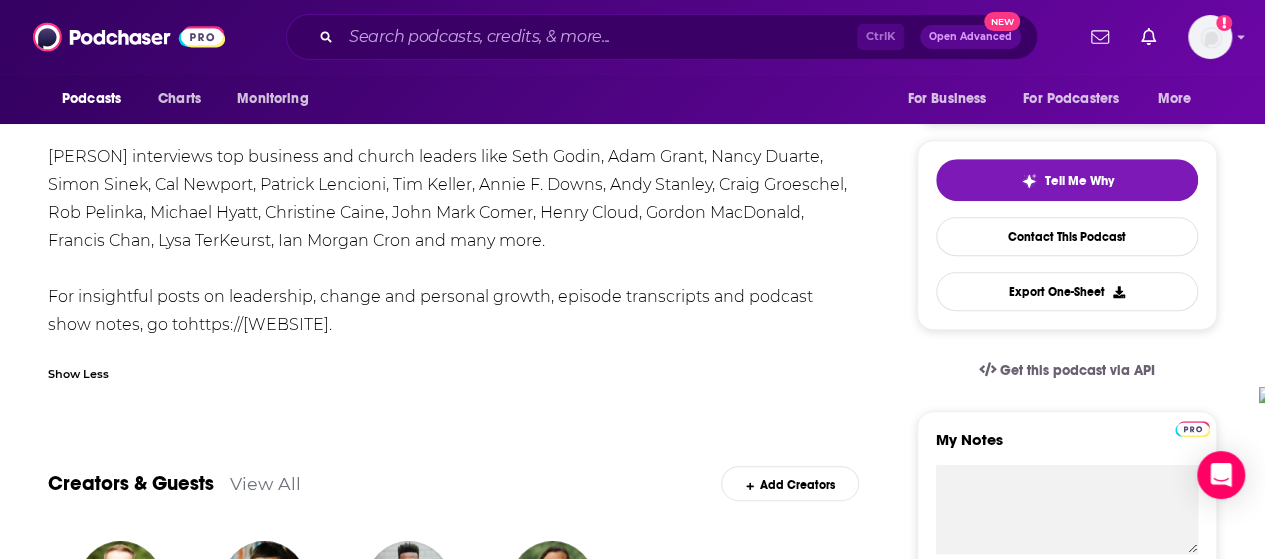 click on "Creators & Guests View All Add Creators" at bounding box center (453, 471) 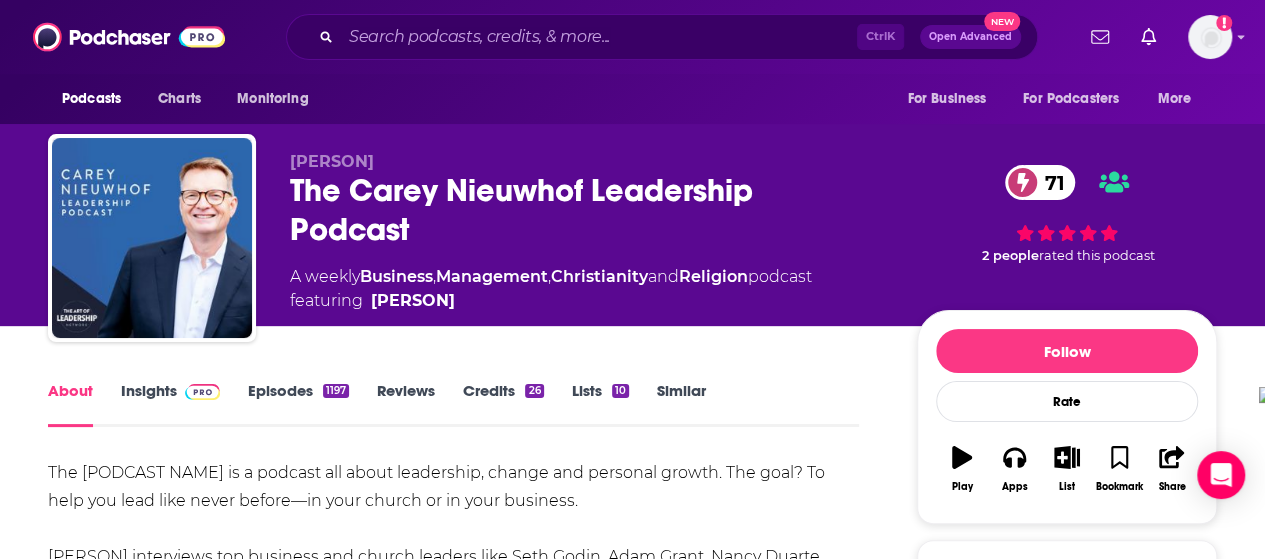 click at bounding box center (198, 390) 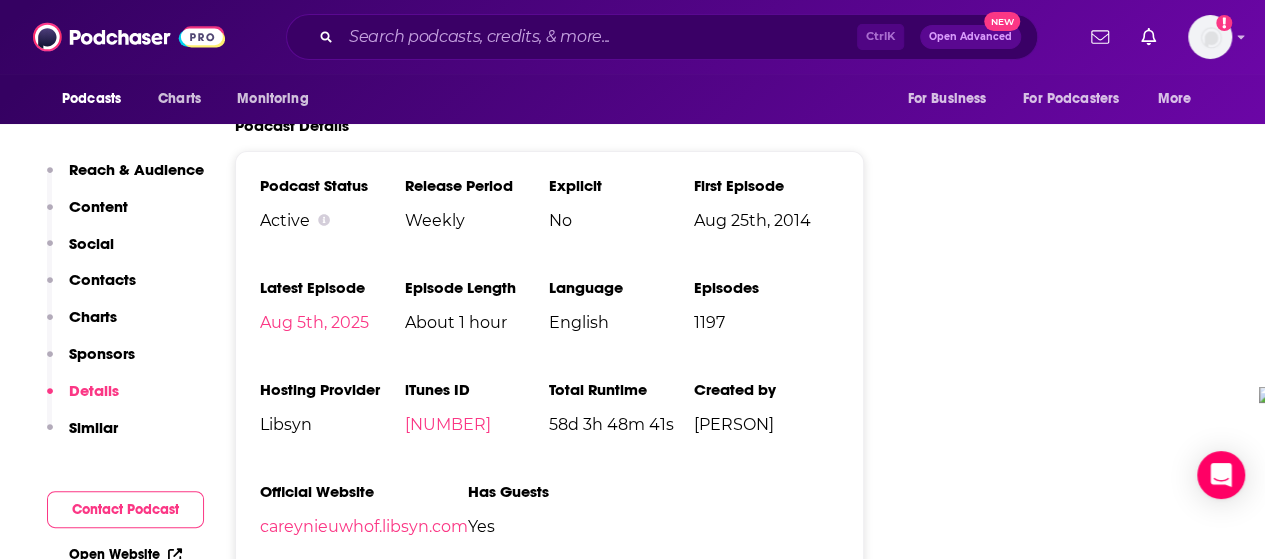 scroll, scrollTop: 3600, scrollLeft: 0, axis: vertical 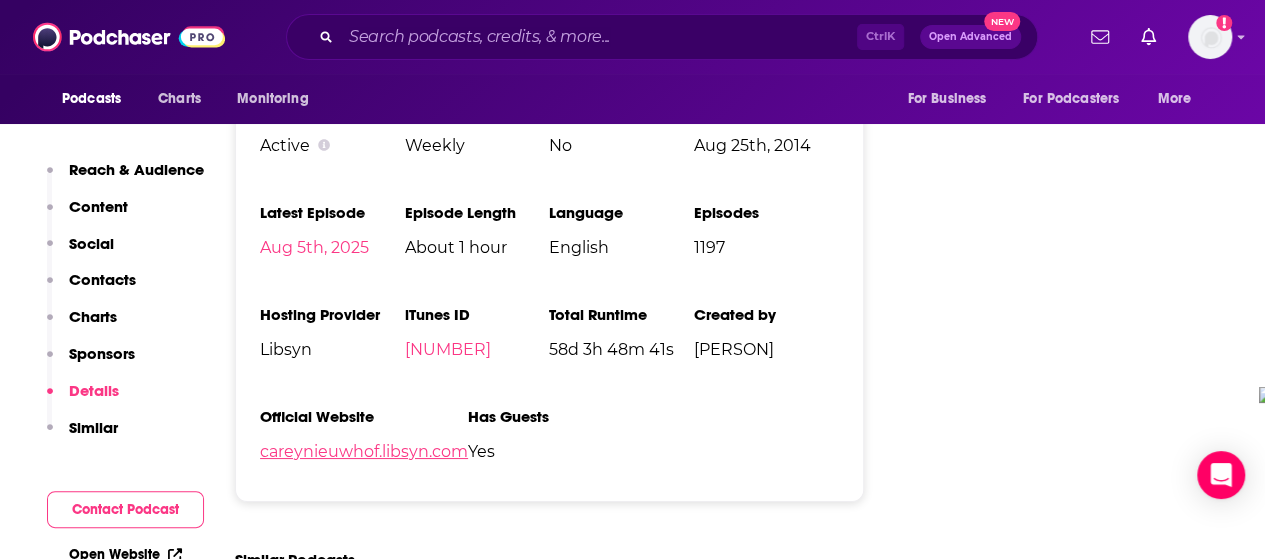 click on "careynieuwhof.libsyn.com" at bounding box center (364, 451) 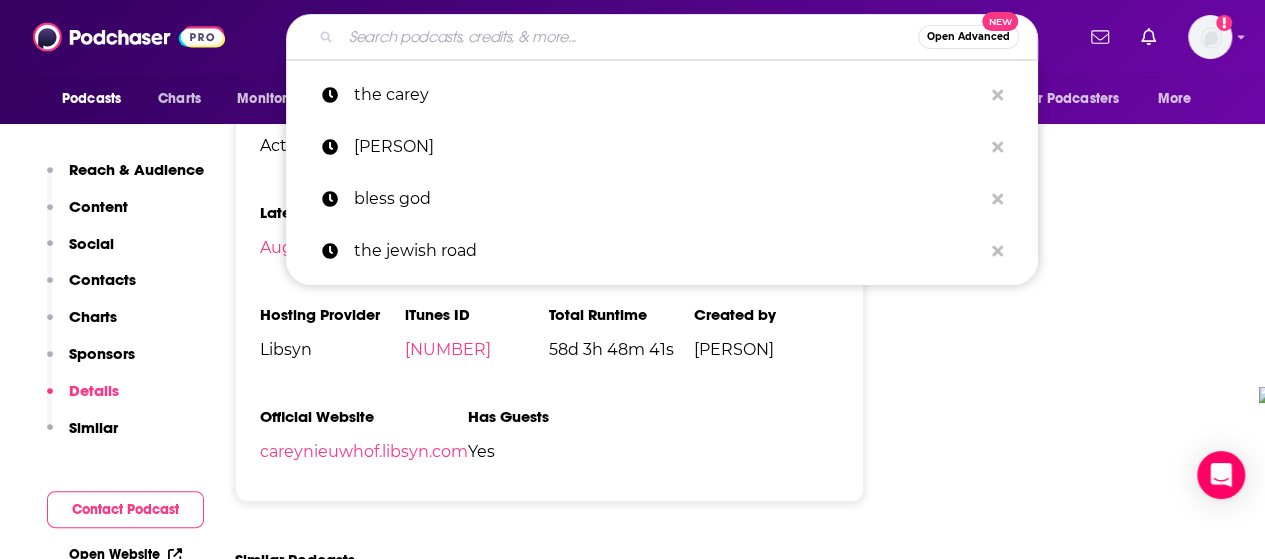 click at bounding box center (629, 37) 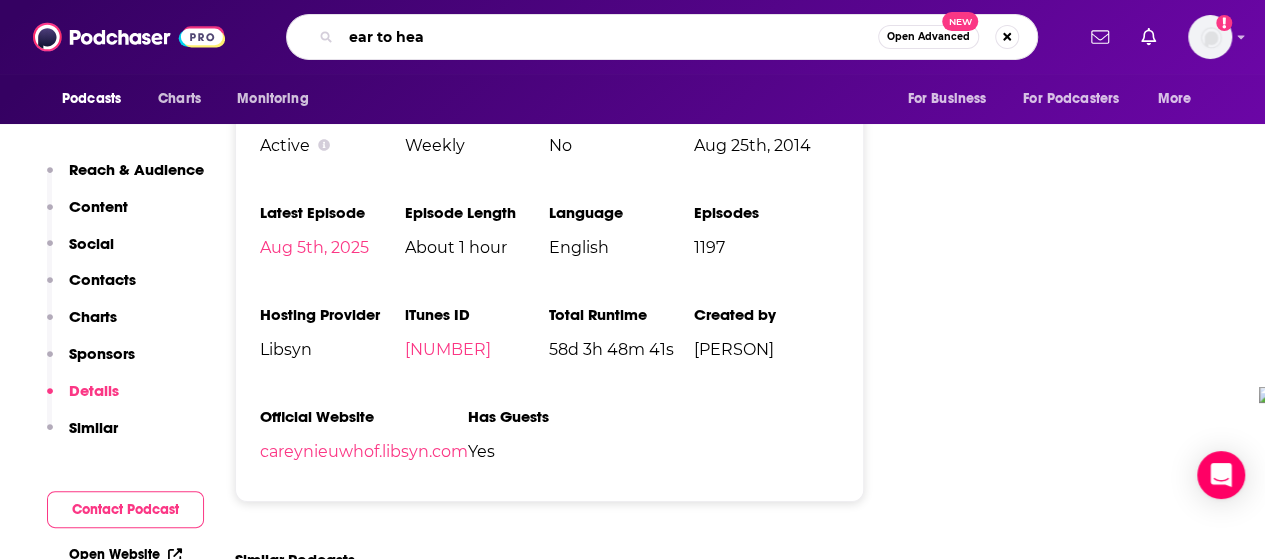 type on "ear to hear" 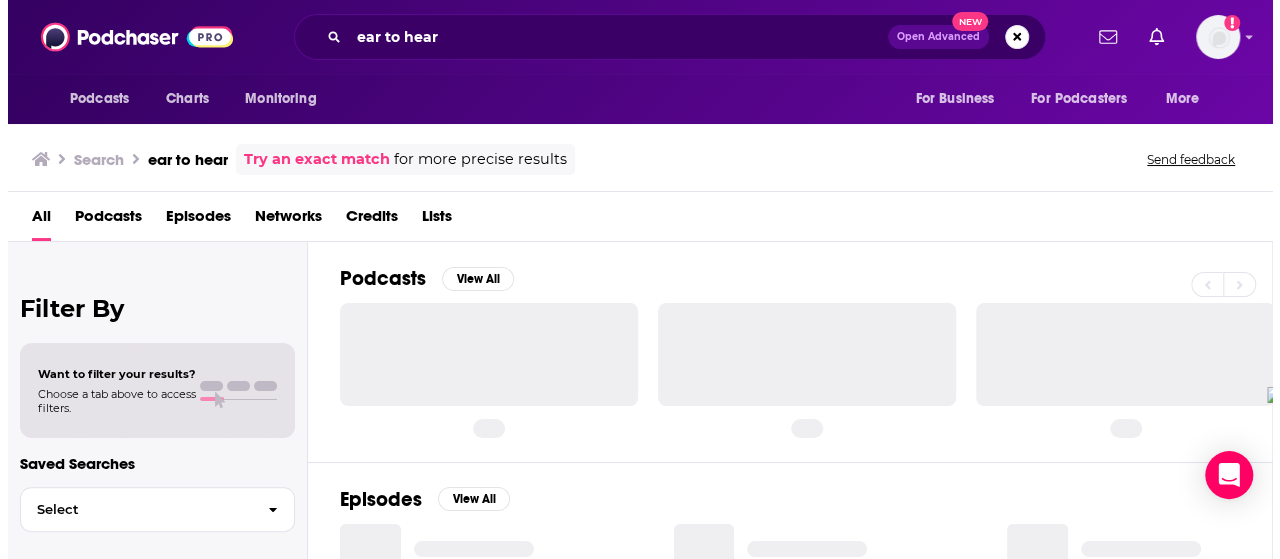 scroll, scrollTop: 0, scrollLeft: 0, axis: both 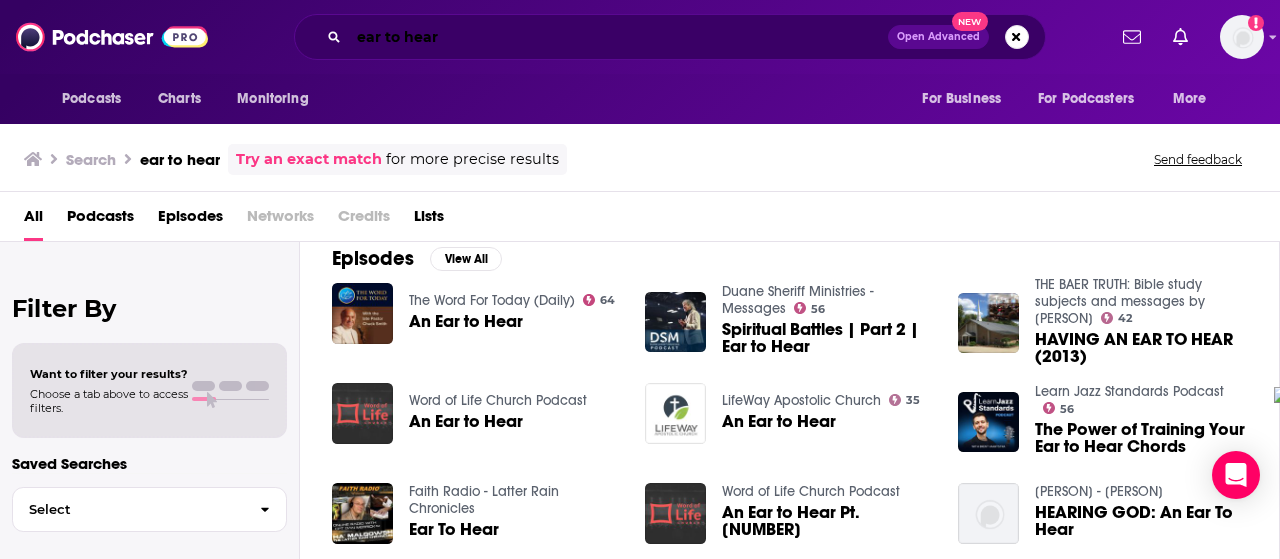click on "ear to hear" at bounding box center (618, 37) 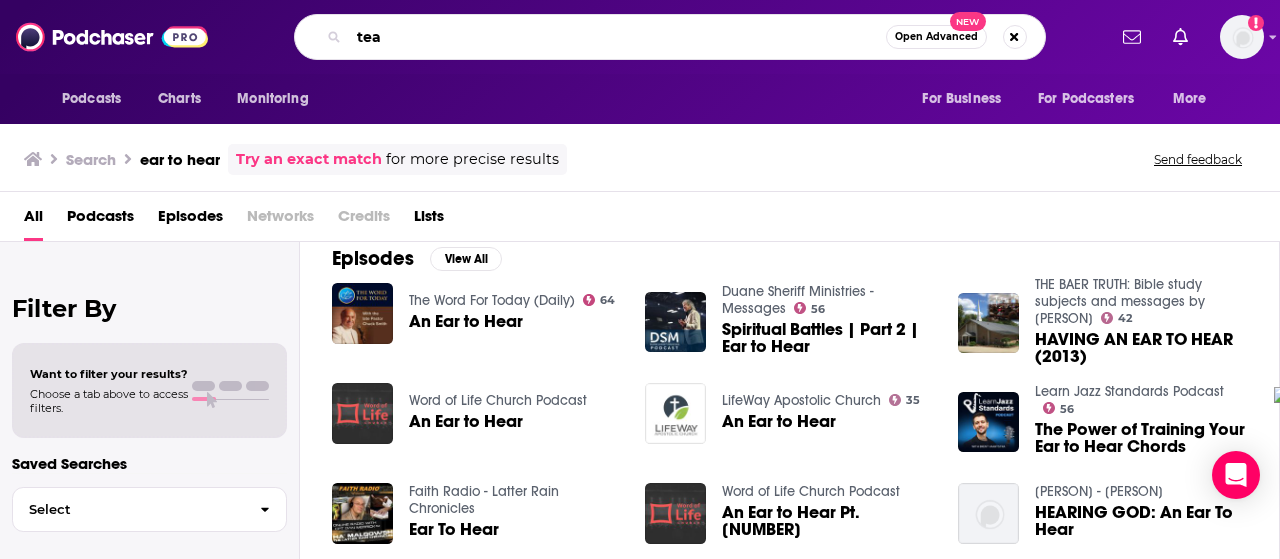 type on "e" 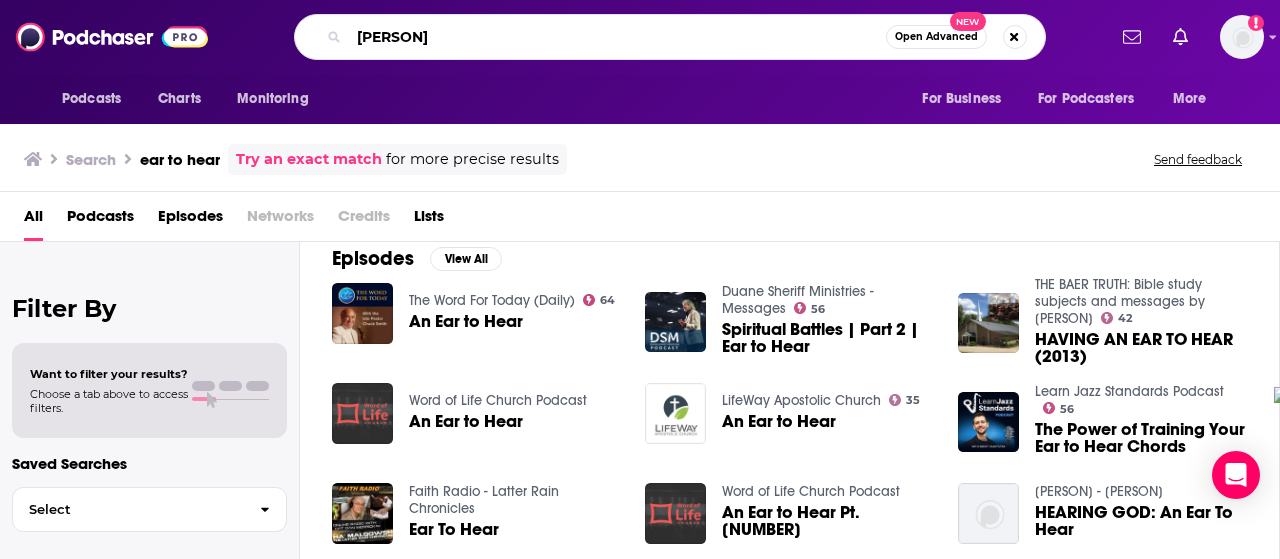 type on "[PERSON]" 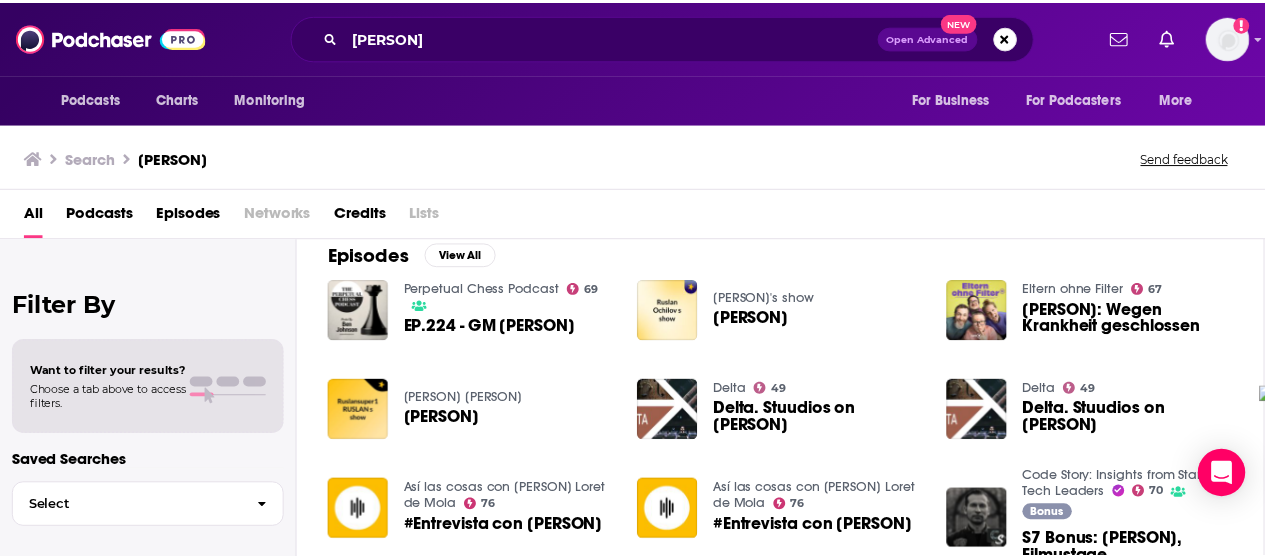 scroll, scrollTop: 0, scrollLeft: 0, axis: both 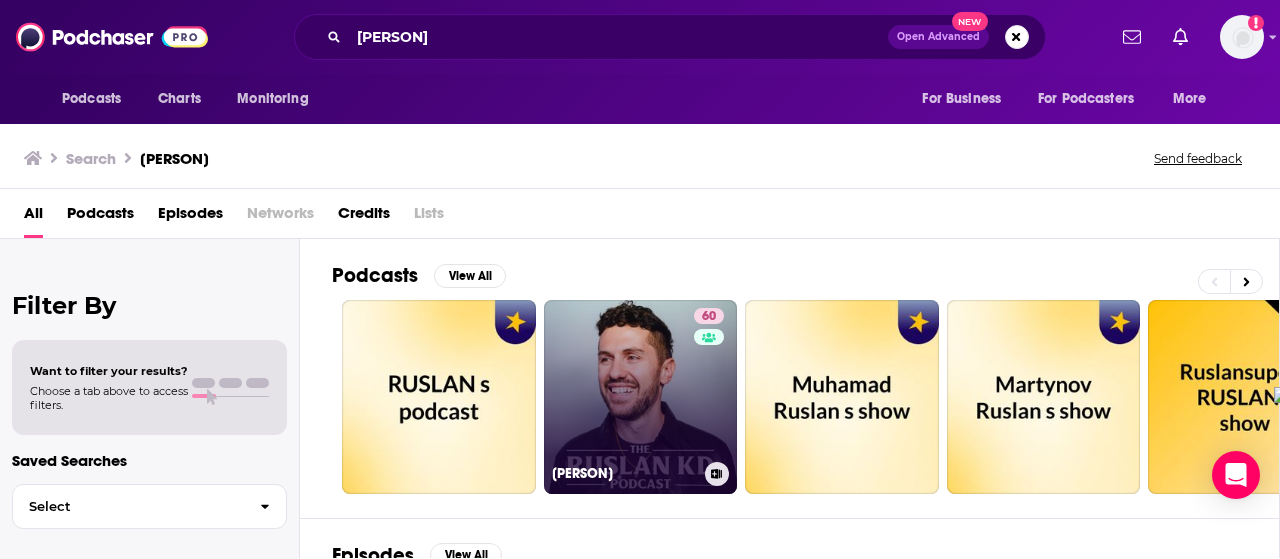 click on "[NUMBER] [PERSON]" at bounding box center [641, 397] 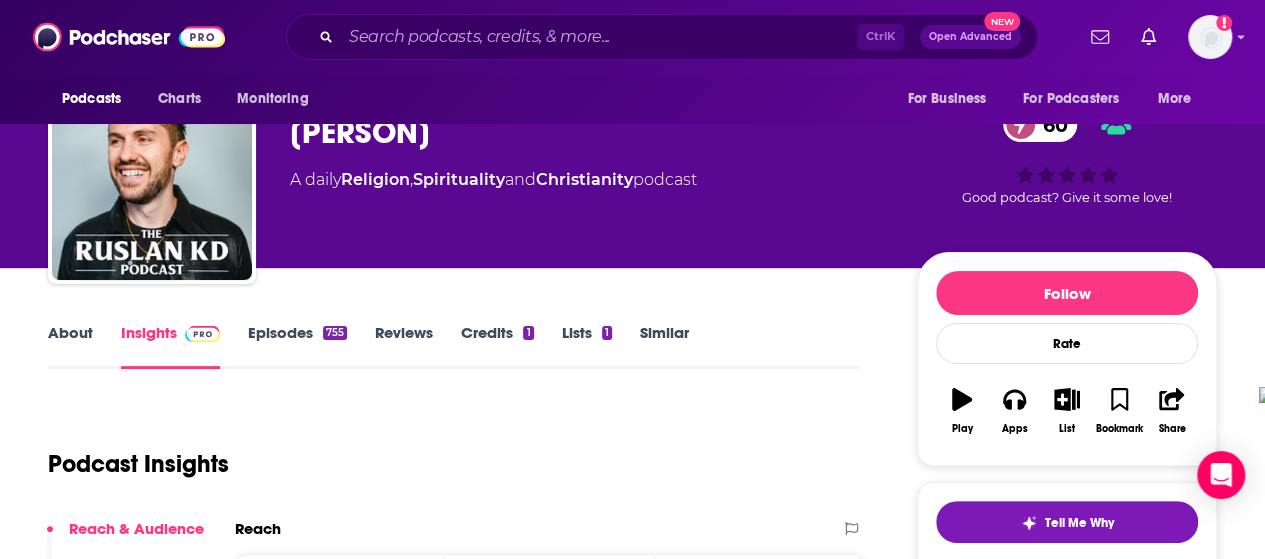scroll, scrollTop: 0, scrollLeft: 0, axis: both 